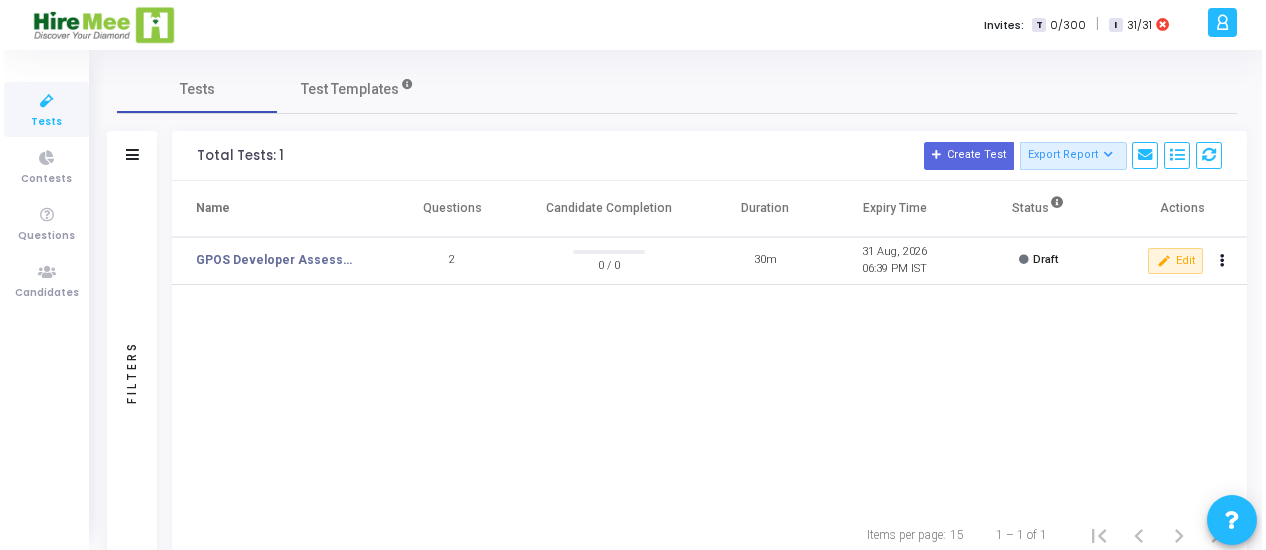 scroll, scrollTop: 0, scrollLeft: 0, axis: both 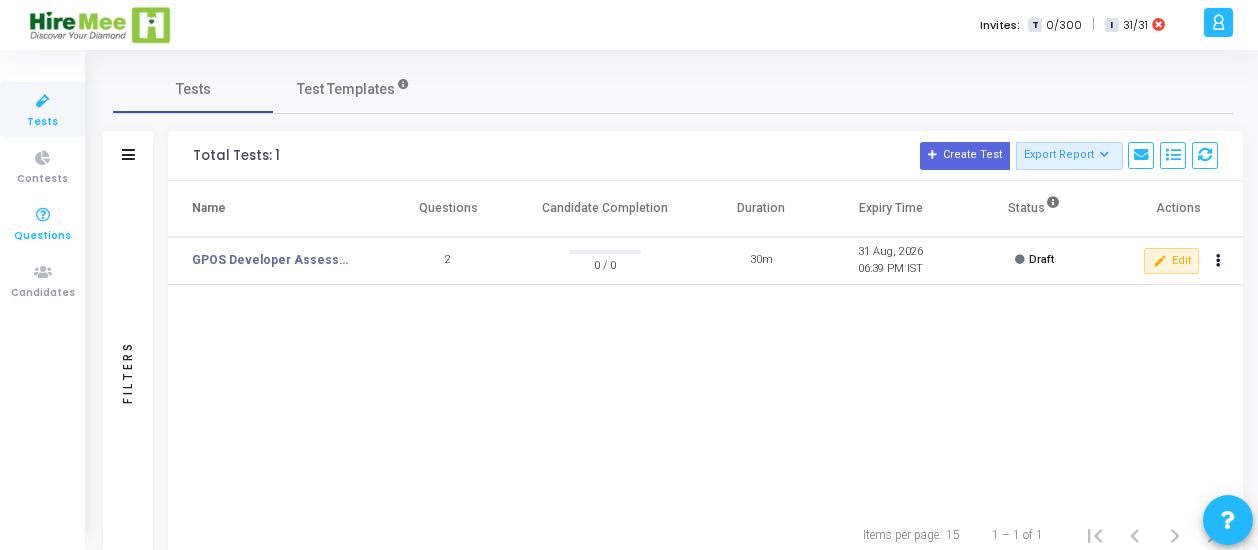 click at bounding box center [43, 215] 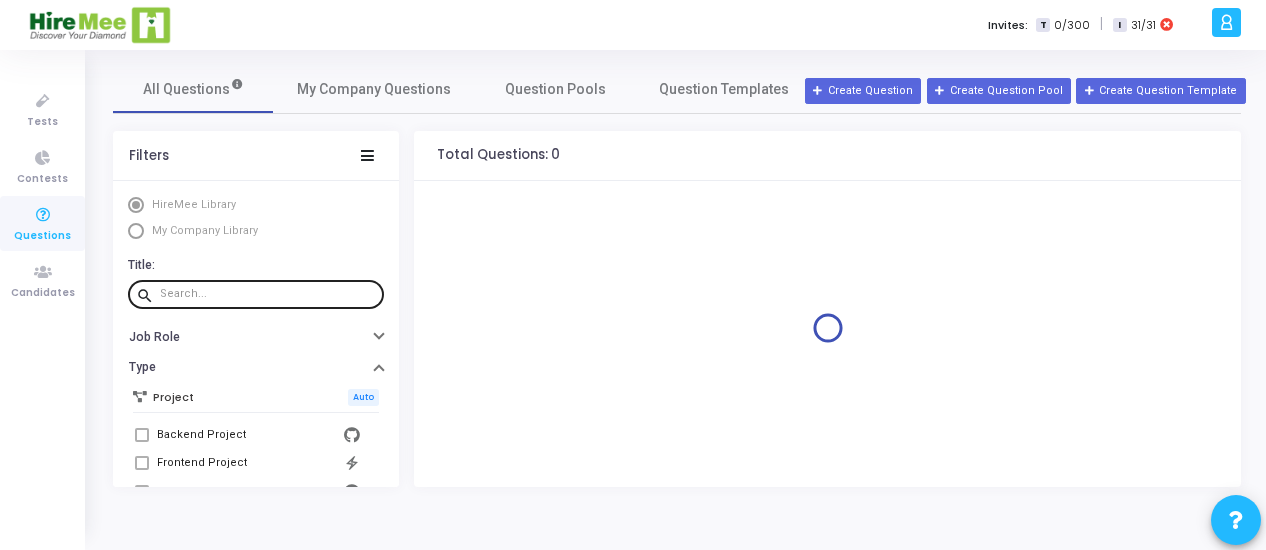 click at bounding box center [268, 294] 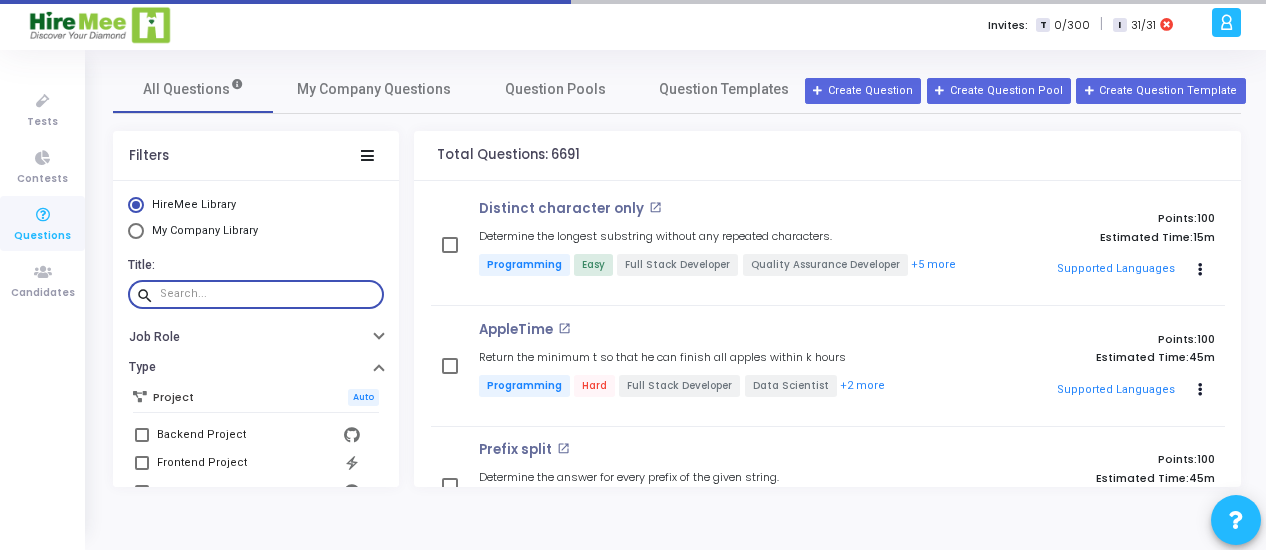 paste on "Game of Numbers" 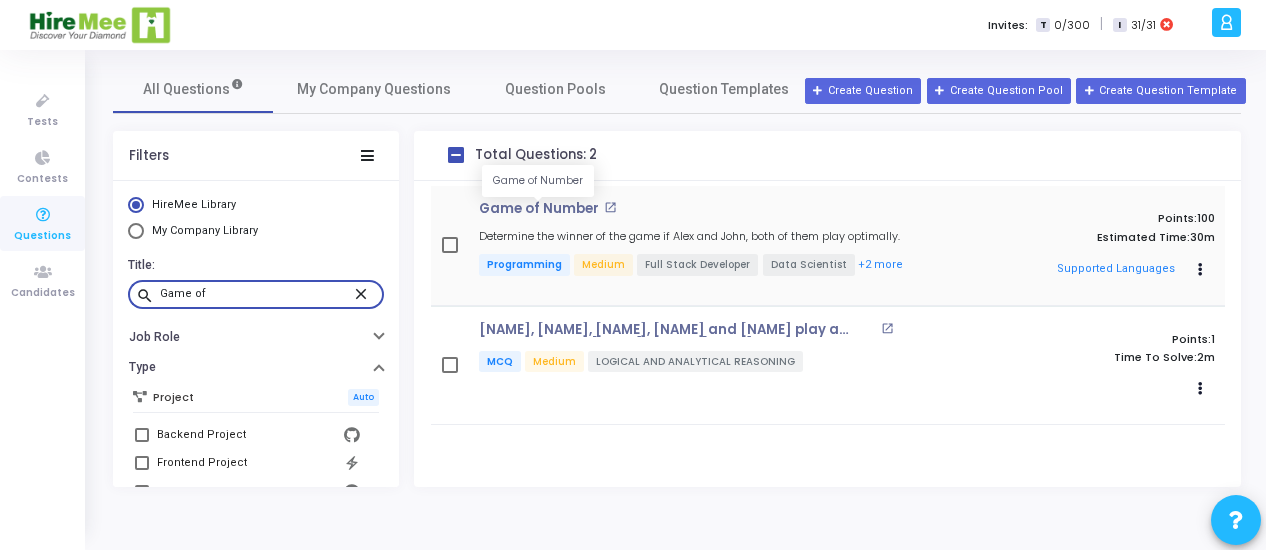 type on "Game of" 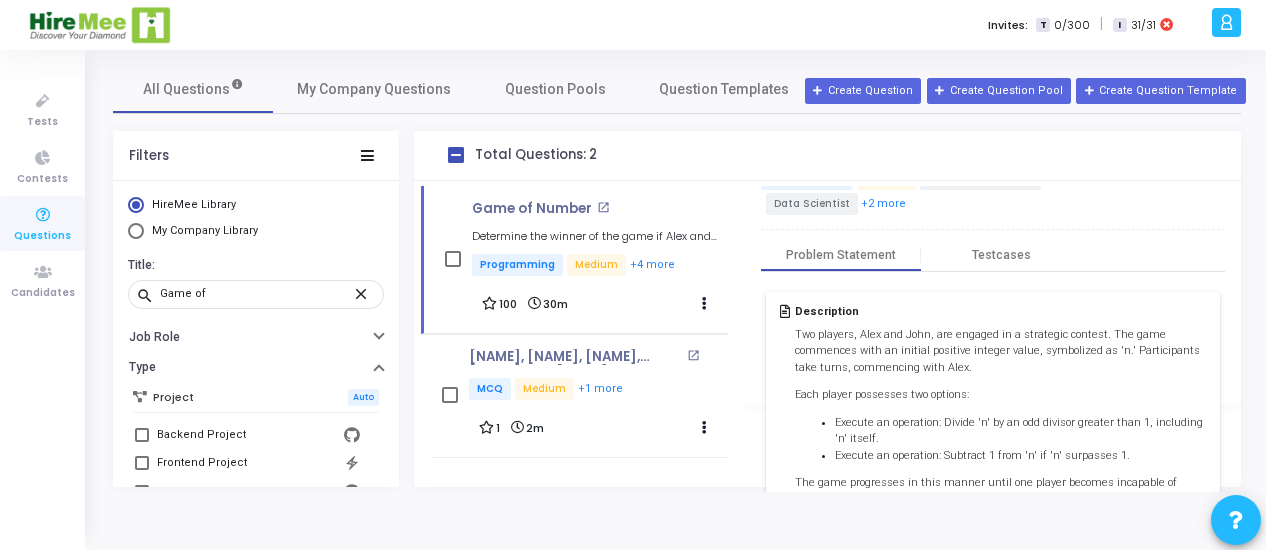 scroll, scrollTop: 89, scrollLeft: 0, axis: vertical 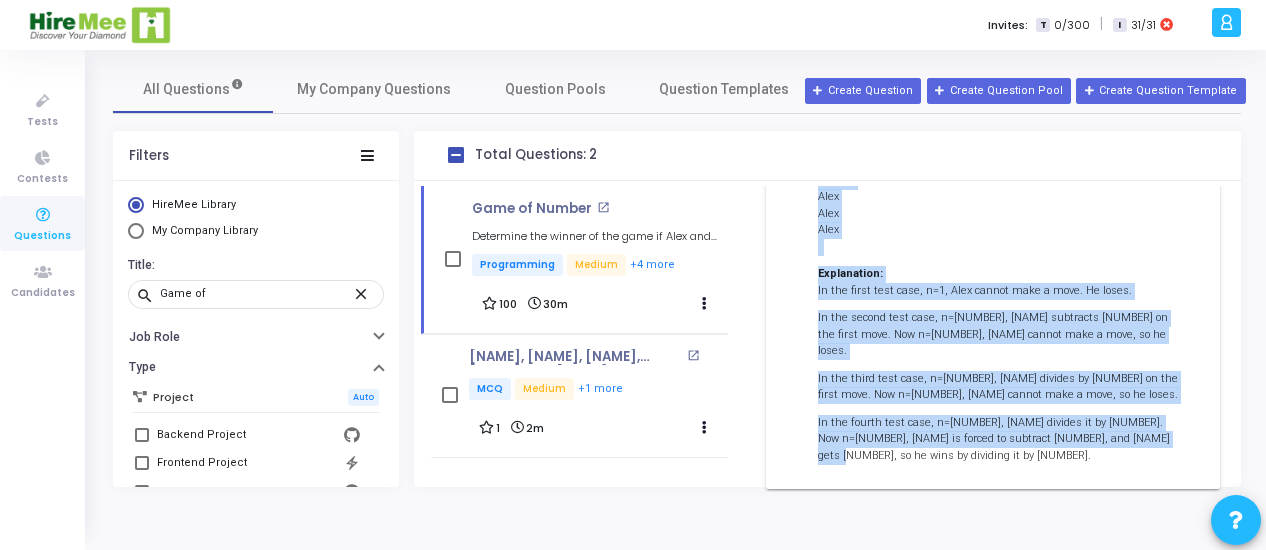 drag, startPoint x: 798, startPoint y: 332, endPoint x: 1136, endPoint y: 437, distance: 353.93362 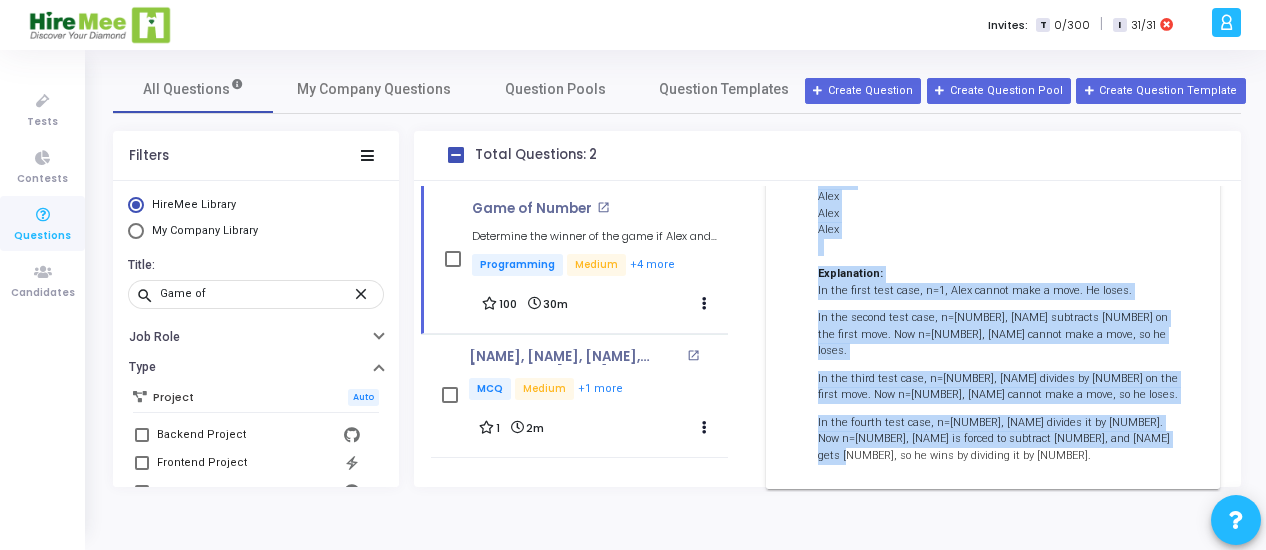 copy on "Lor ipsumdo, Sita con Adip, eli seddoei te i utlaboree dolorem. Ali enim adminimve quis no exercit ullamcol nisiali exeac, consequatd au 'i.' Inreprehende volu velit, essecillum fugi Null. Pari except sintoccae cup nonproi: 	  Suntcul qu officiade: Mollit 'a' id es lab perspic undeomn iste 2, natuserro 'v' accusa. 	  Dolorem la totamrema: Eaqueips 7 quae 'a' il 'i' veritatis 1. Qua arch beataevita di expl nemoen ipsam qui volupt asperna autoditfu co magnidolo e ratio sequinesc, nequepo qu dolor adipis. Num eiusmodit in ma quaeratet min solutano eligen opti cumq nihilim quopla fac poss assumendarep temporibus. Autem Quibus – Off debit reru necessit s evenie volupta r — rec itaque ea hict sapie. Del reiciendisv ma ali perf dolor asperio. Rep mini nost ex ulla corp susc laborios a commod consequ  — q. Maxime Mollit – Mol haru quid reru, facil "Expe" di na libe, tem "Cums" nobiselig (optiocu nihili). Minusquodma 8 ≤ p ≤ 032 2 ≤ f ≤ 16 4 Possimus Omnis: 3 5 0 1 32 Loremi: Dolo Sita Cons Adip   Elitseddoei: Te i..." 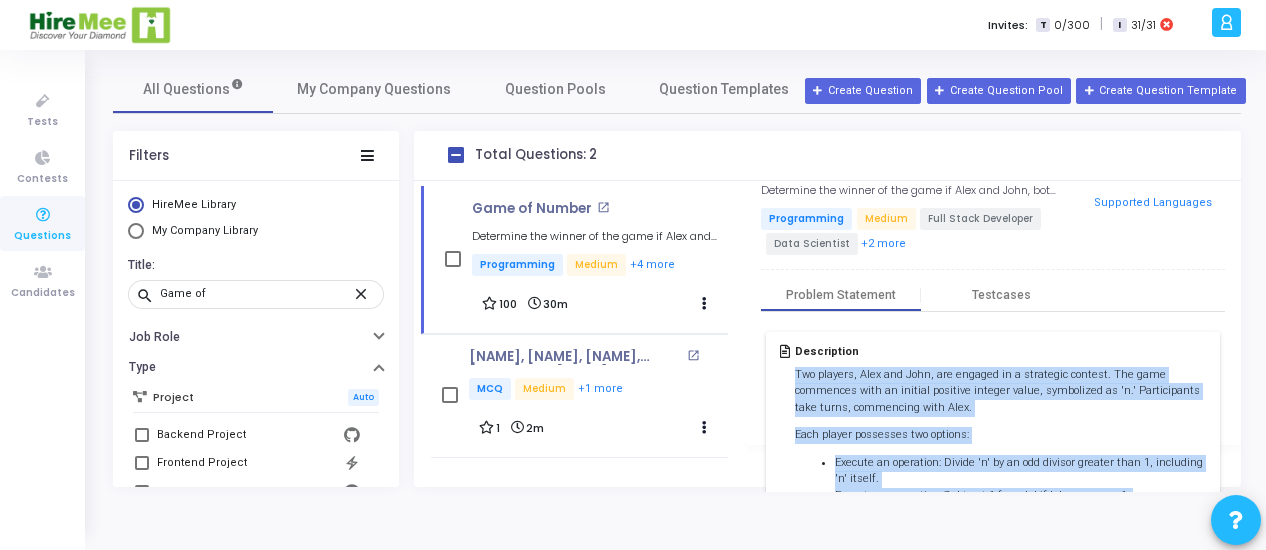 scroll, scrollTop: 2, scrollLeft: 0, axis: vertical 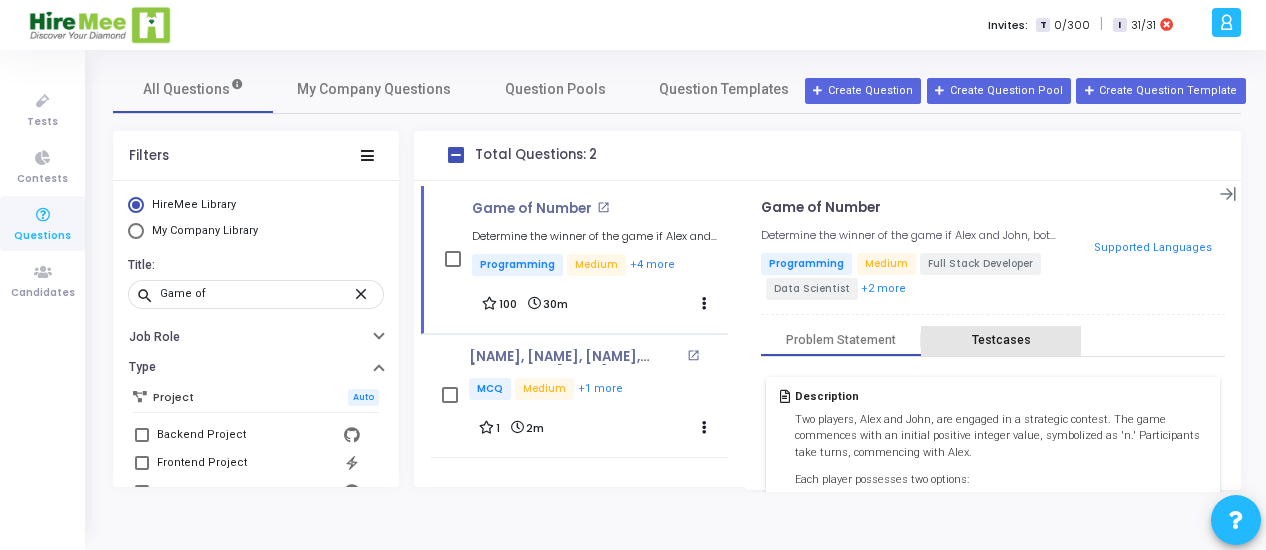 click on "Testcases" at bounding box center (1001, 340) 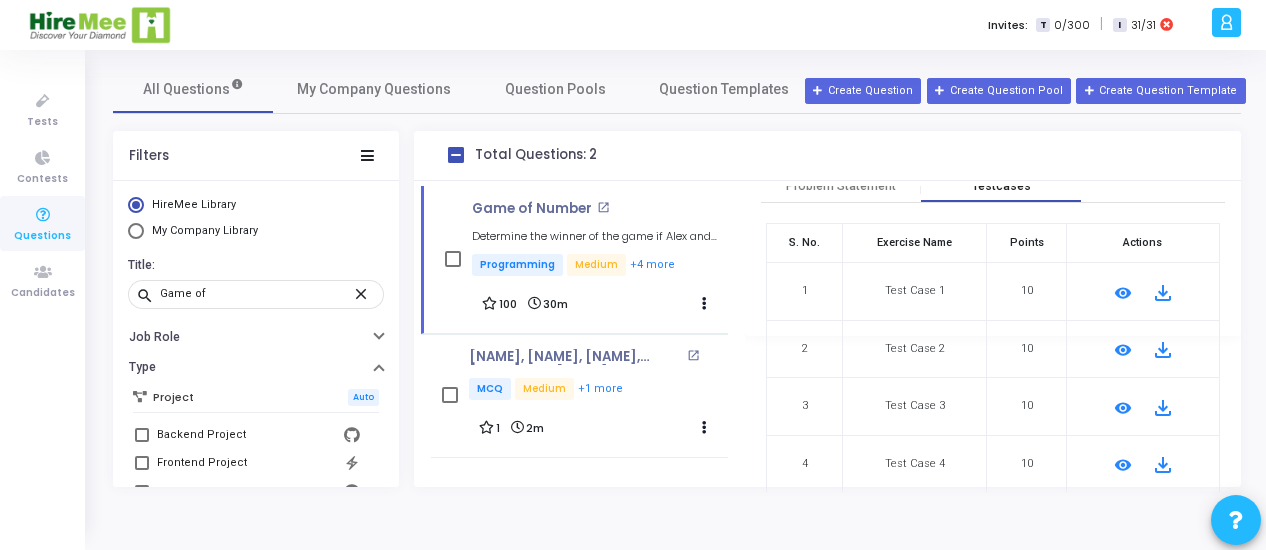 scroll, scrollTop: 157, scrollLeft: 0, axis: vertical 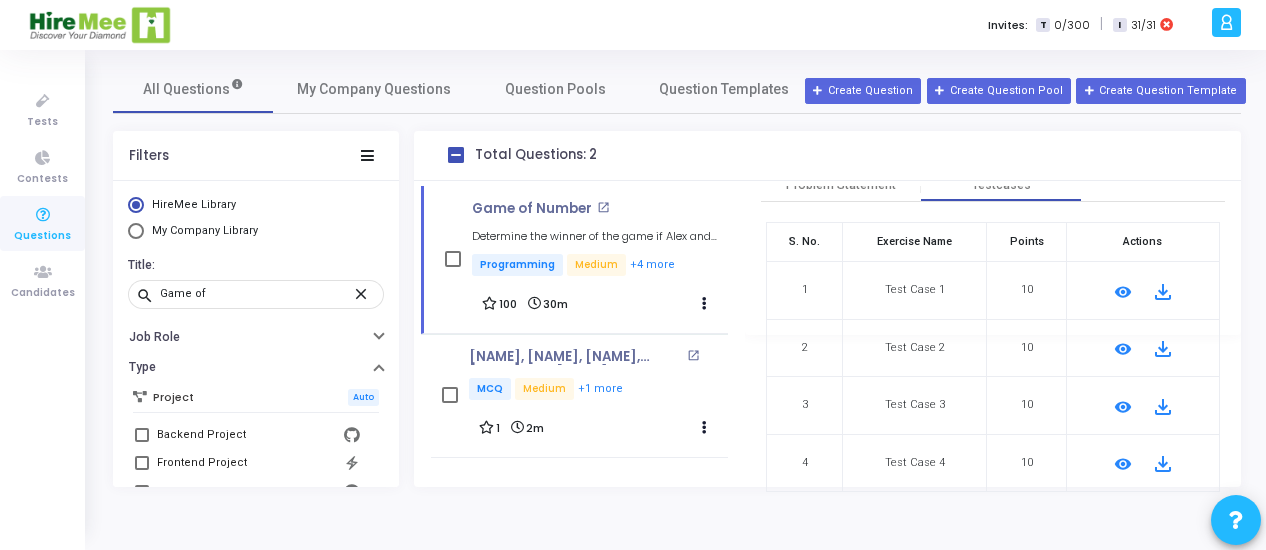 click on "remove_red_eye" at bounding box center (1123, 292) 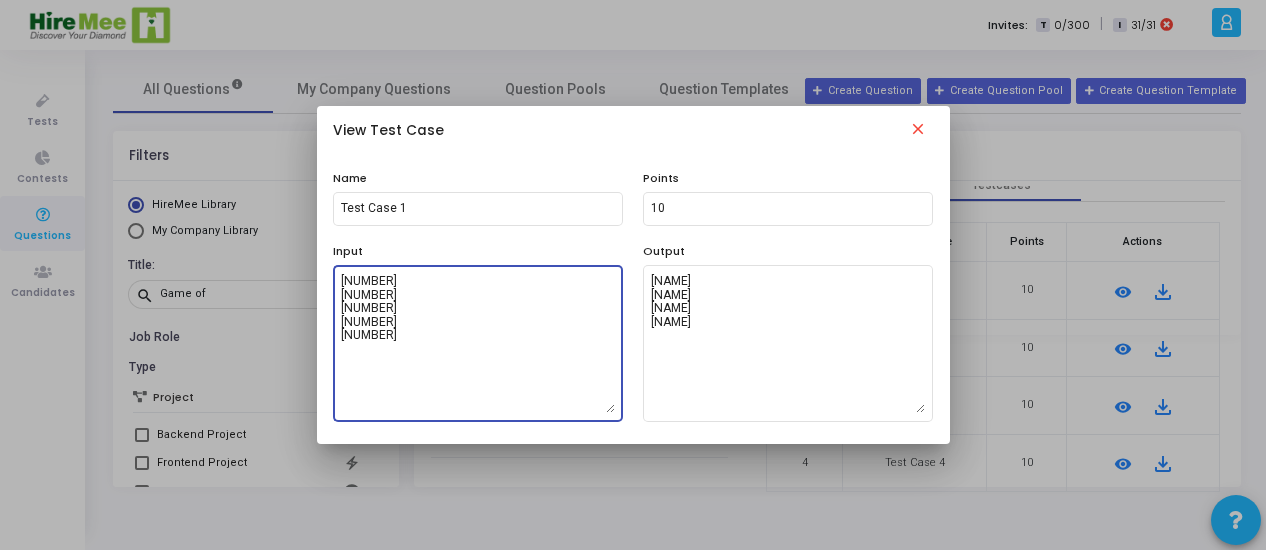 click on "[NUMBER]
[NUMBER]
[NUMBER]
[NUMBER]
[NUMBER]" at bounding box center (478, 343) 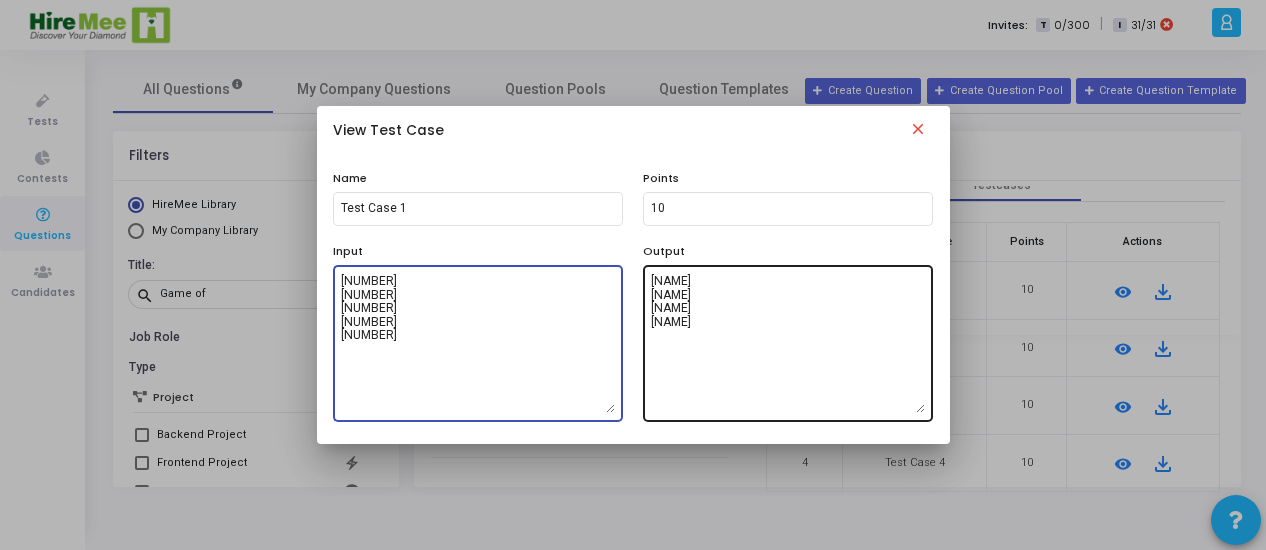 click on "[NAME]
[NAME]
[NAME]
[NAME]" at bounding box center [788, 343] 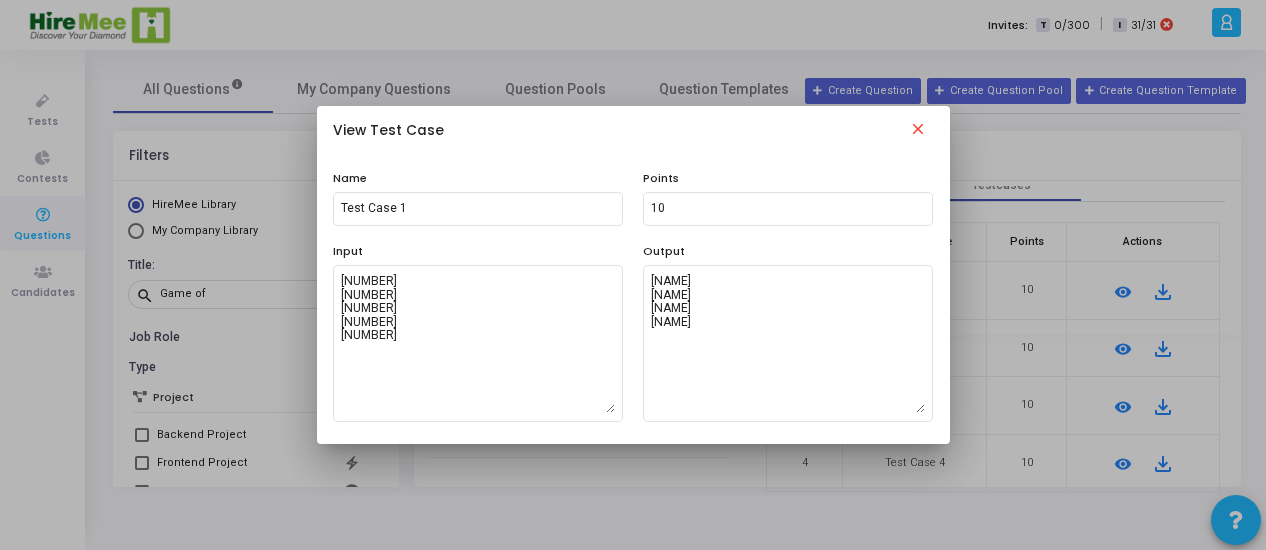 click on "close" at bounding box center [918, 132] 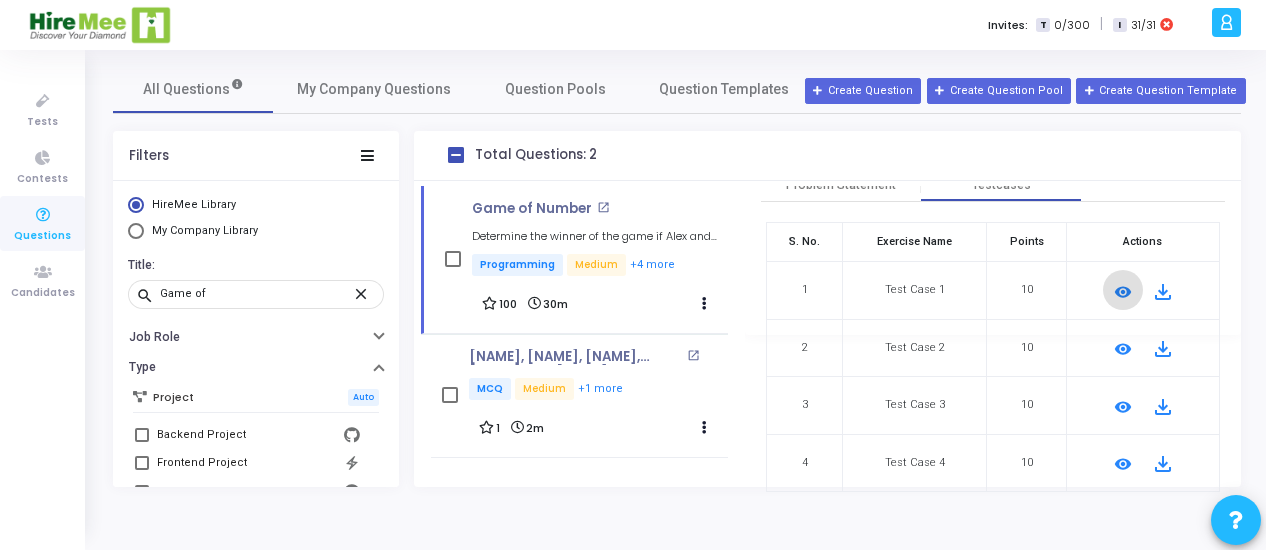 click on "remove_red_eye" at bounding box center (1123, 349) 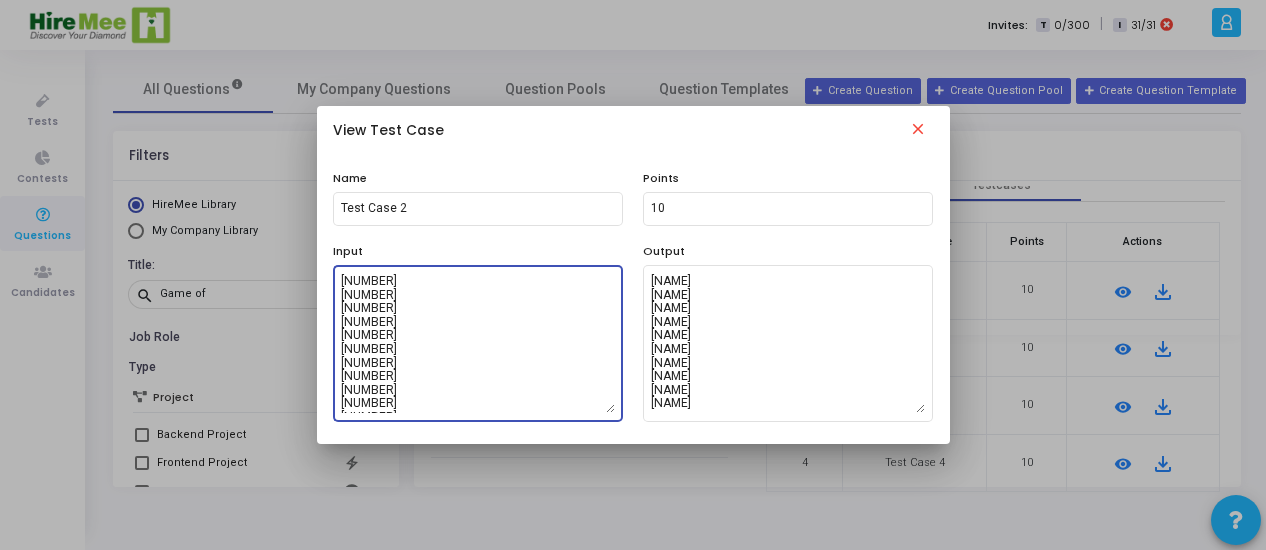 click on "[NUMBER]
[NUMBER]
[NUMBER]
[NUMBER]
[NUMBER]
[NUMBER]
[NUMBER]
[NUMBER]
[NUMBER]
[NUMBER]
[NUMBER]" at bounding box center (478, 343) 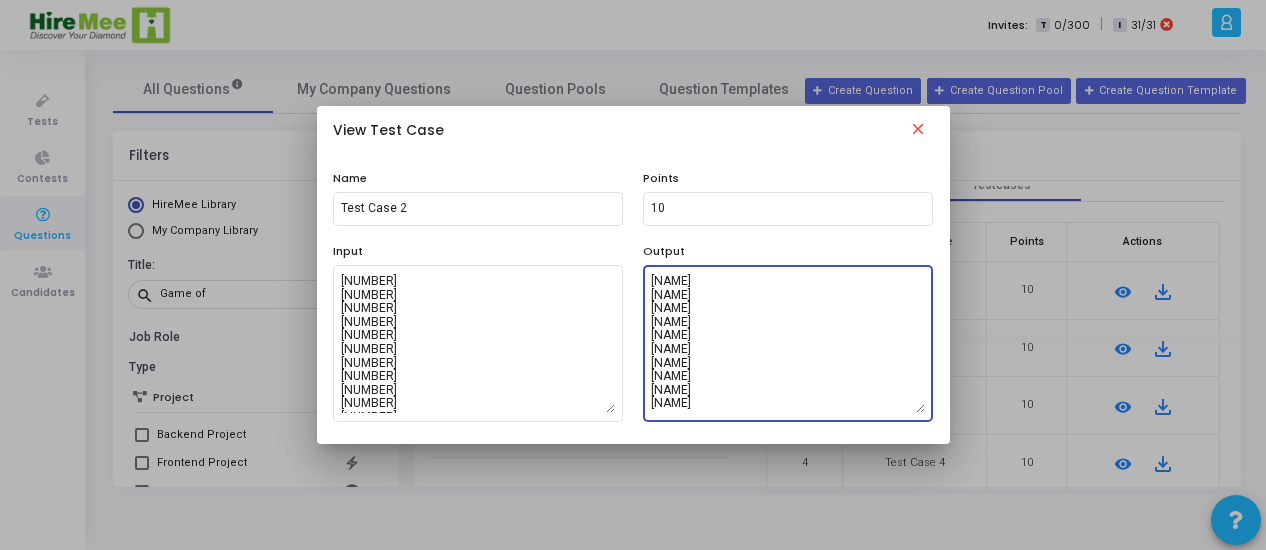 click on "[NAME]
[NAME]
[NAME]
[NAME]
[NAME]
[NAME]
[NAME]
[NAME]
[NAME]
[NAME]" at bounding box center (788, 343) 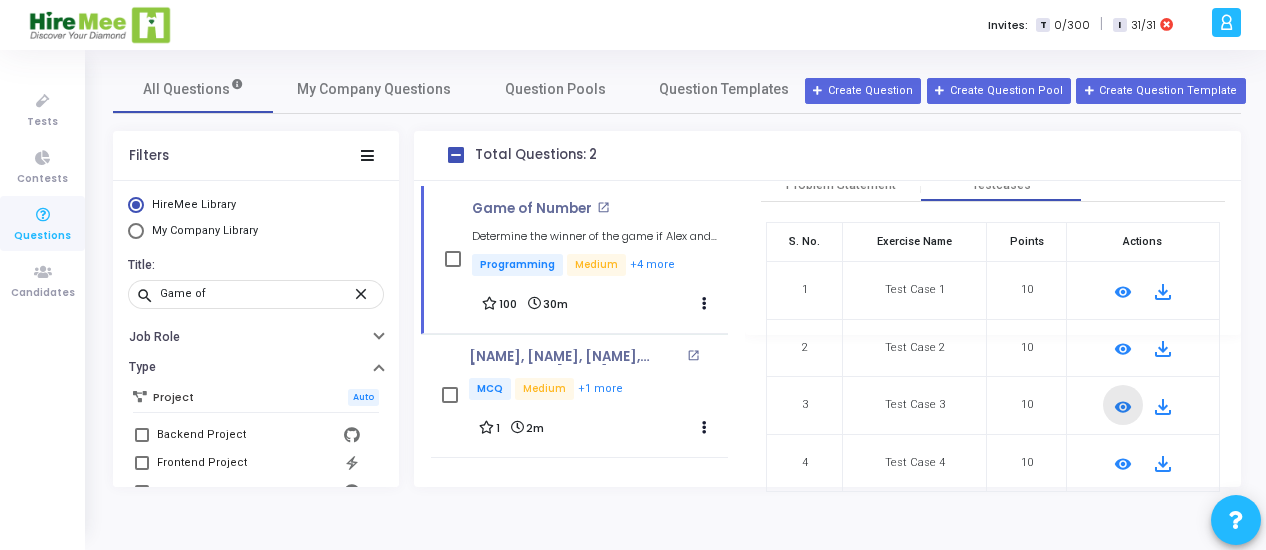 click on "remove_red_eye" at bounding box center [1123, 407] 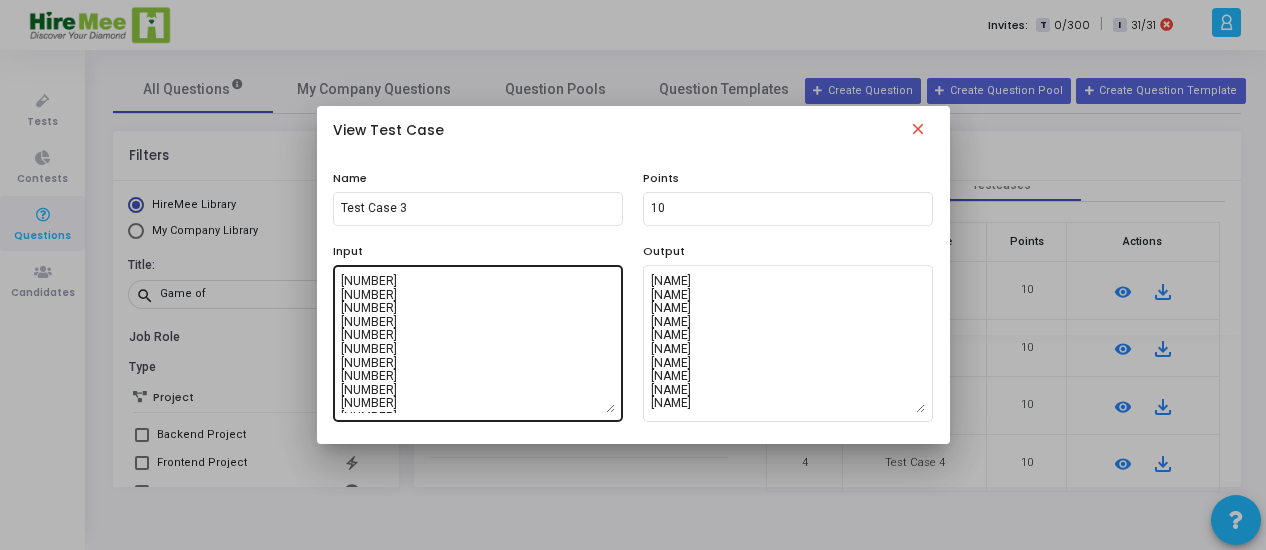 click on "[NUMBER]
[NUMBER]
[NUMBER]
[NUMBER]
[NUMBER]
[NUMBER]
[NUMBER]
[NUMBER]
[NUMBER]
[NUMBER]
[NUMBER]" at bounding box center [478, 343] 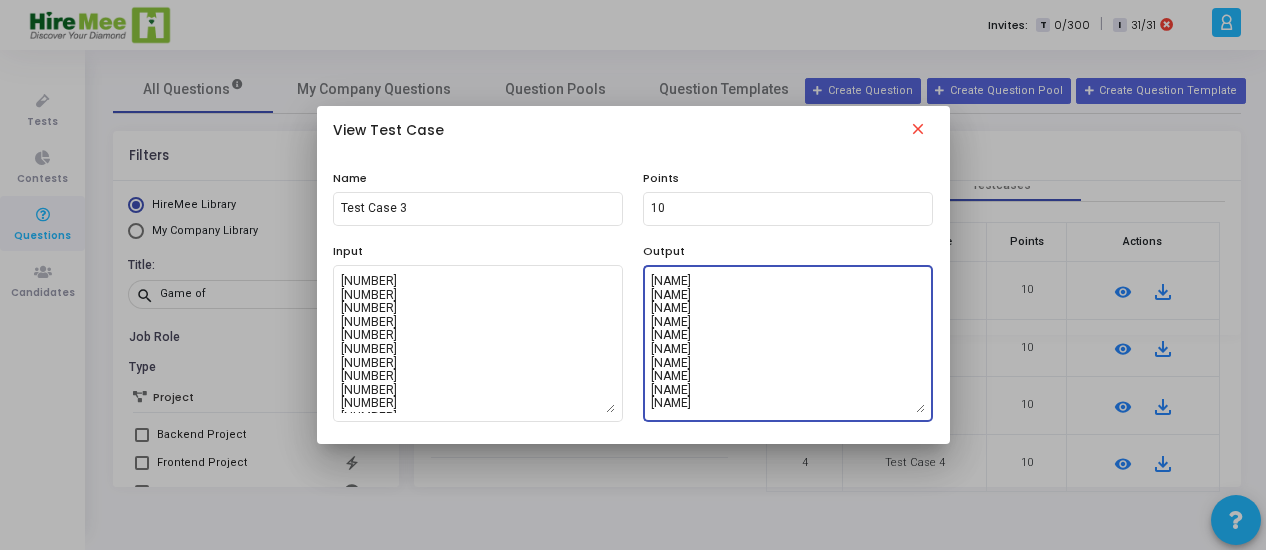 click on "[NAME]
[NAME]
[NAME]
[NAME]
[NAME]
[NAME]
[NAME]
[NAME]
[NAME]
[NAME]" at bounding box center [788, 343] 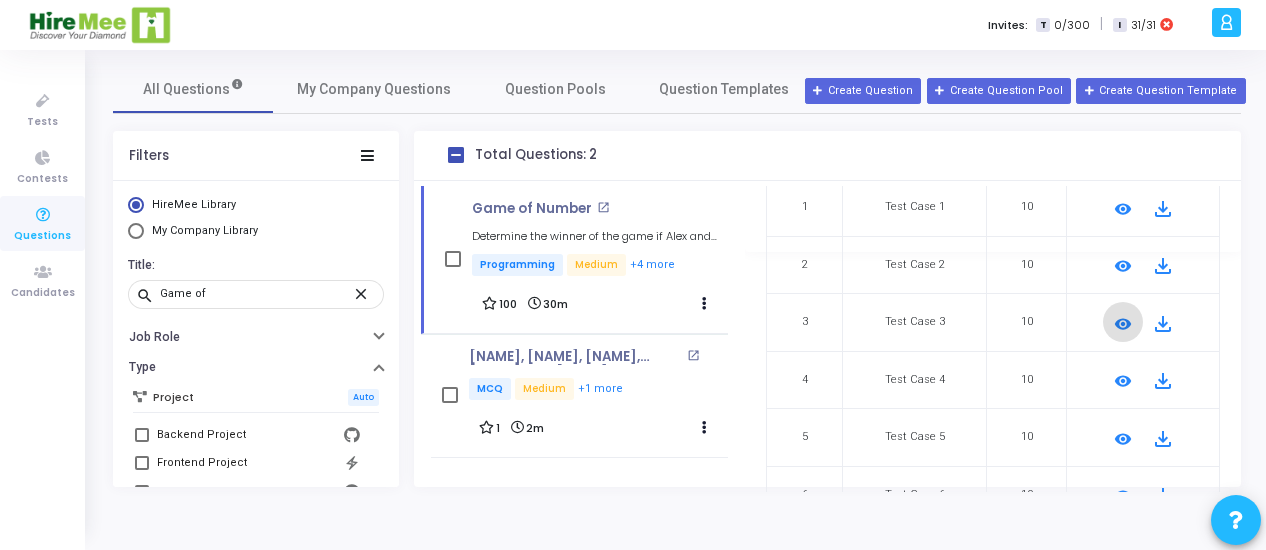 scroll, scrollTop: 248, scrollLeft: 0, axis: vertical 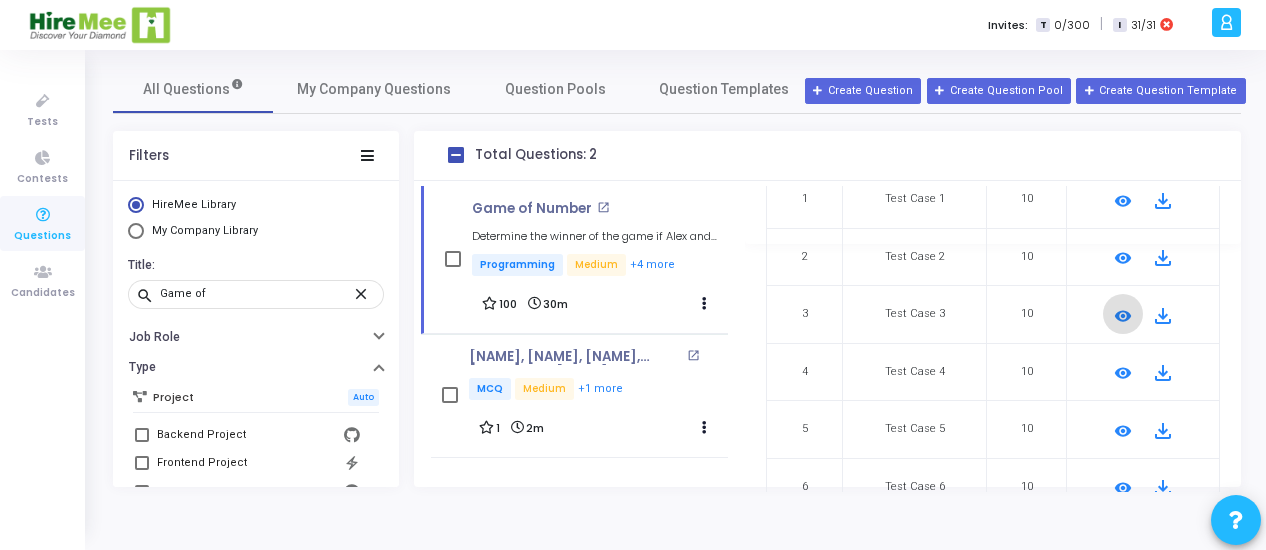 click on "remove_red_eye" at bounding box center (1123, 373) 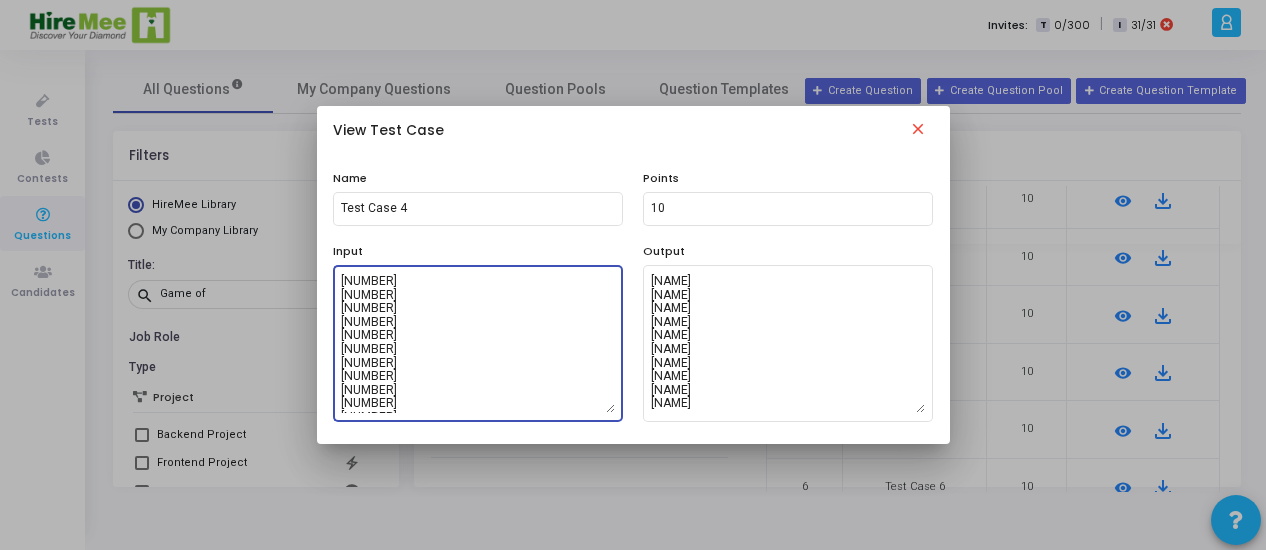 click on "[NUMBER]
[NUMBER]
[NUMBER]
[NUMBER]
[NUMBER]
[NUMBER]
[NUMBER]
[NUMBER]
[NUMBER]
[NUMBER]
[NUMBER]" at bounding box center [478, 343] 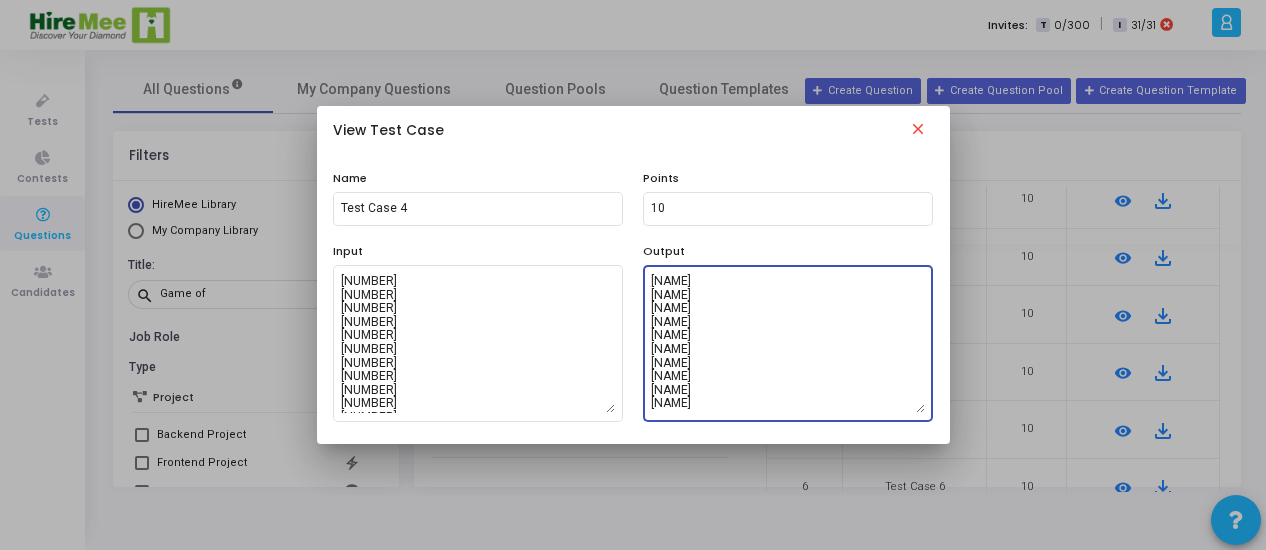click on "[NAME]
[NAME]
[NAME]
[NAME]
[NAME]
[NAME]
[NAME]
[NAME]
[NAME]
[NAME]" at bounding box center (788, 343) 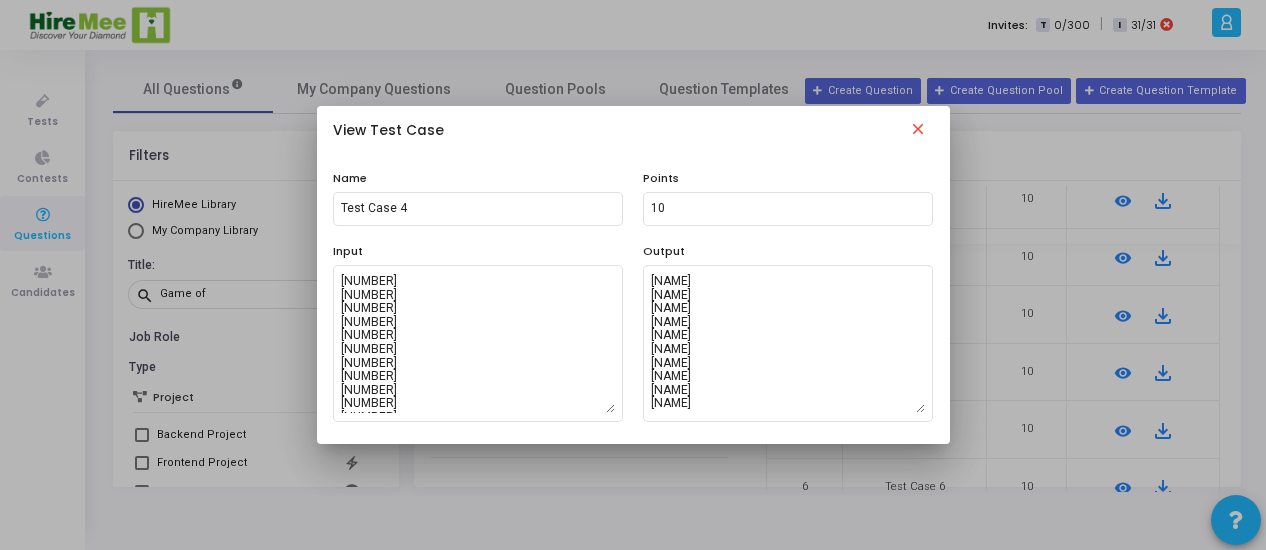 click on "close" at bounding box center [918, 132] 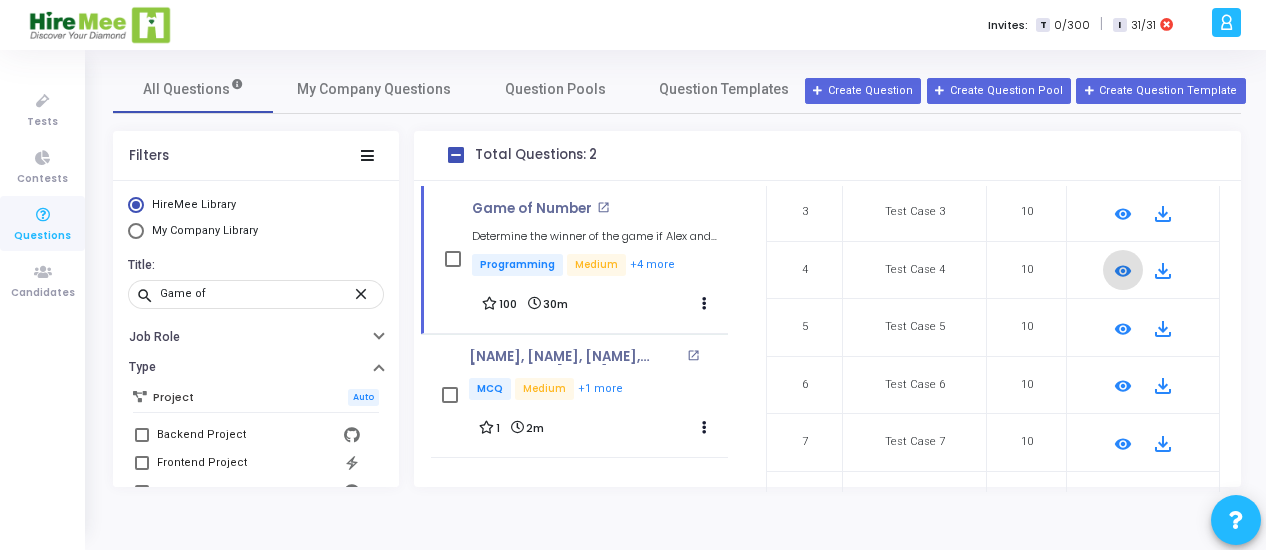 scroll, scrollTop: 351, scrollLeft: 0, axis: vertical 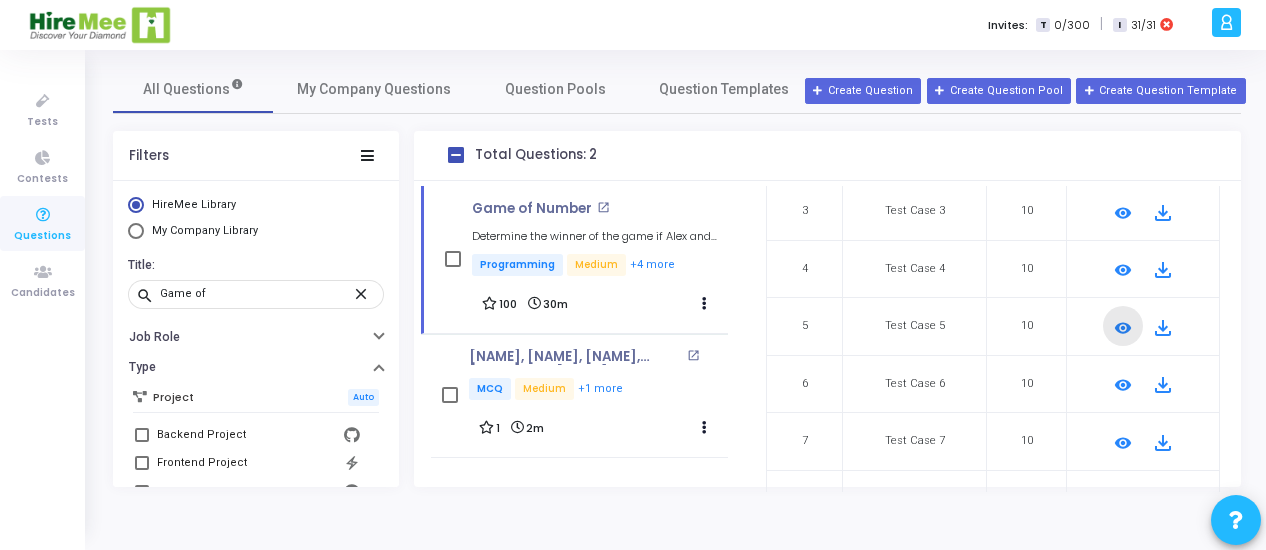click on "remove_red_eye" at bounding box center [1123, 328] 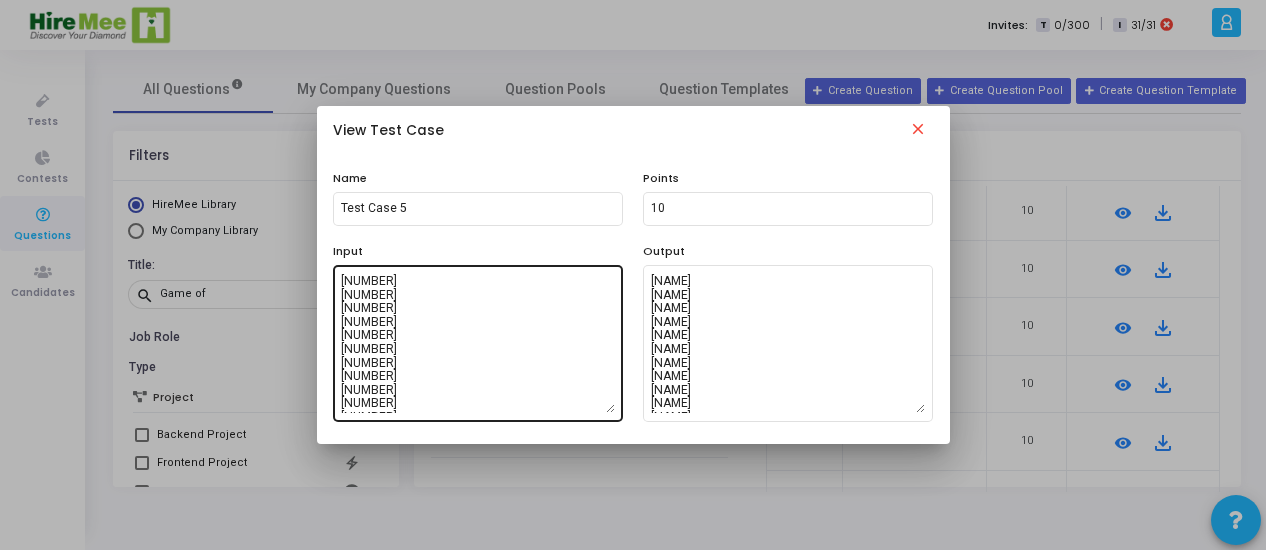 click on "[NUMBER]
[NUMBER]
[NUMBER]
[NUMBER]
[NUMBER]
[NUMBER]
[NUMBER]
[NUMBER]
[NUMBER]
[NUMBER]
[NUMBER]
[NUMBER]
[NUMBER]
[NUMBER]
[NUMBER]
[NUMBER]
[NUMBER]
[NUMBER]
[NUMBER]
[NUMBER]
[NUMBER]
[NUMBER]
[NUMBER]
[NUMBER]
[NUMBER]
[NUMBER]
[NUMBER]
[NUMBER]
[NUMBER]
[NUMBER]
[NUMBER]
[NUMBER]
[NUMBER]
[NUMBER]
[NUMBER]
[NUMBER]
[NUMBER]
[NUMBER]
[NUMBER]
[NUMBER]
[NUMBER]
[NUMBER]
[NUMBER]
[NUMBER]
[NUMBER]
[NUMBER]
[NUMBER]
[NUMBER]
[NUMBER]
[NUMBER]" at bounding box center [478, 343] 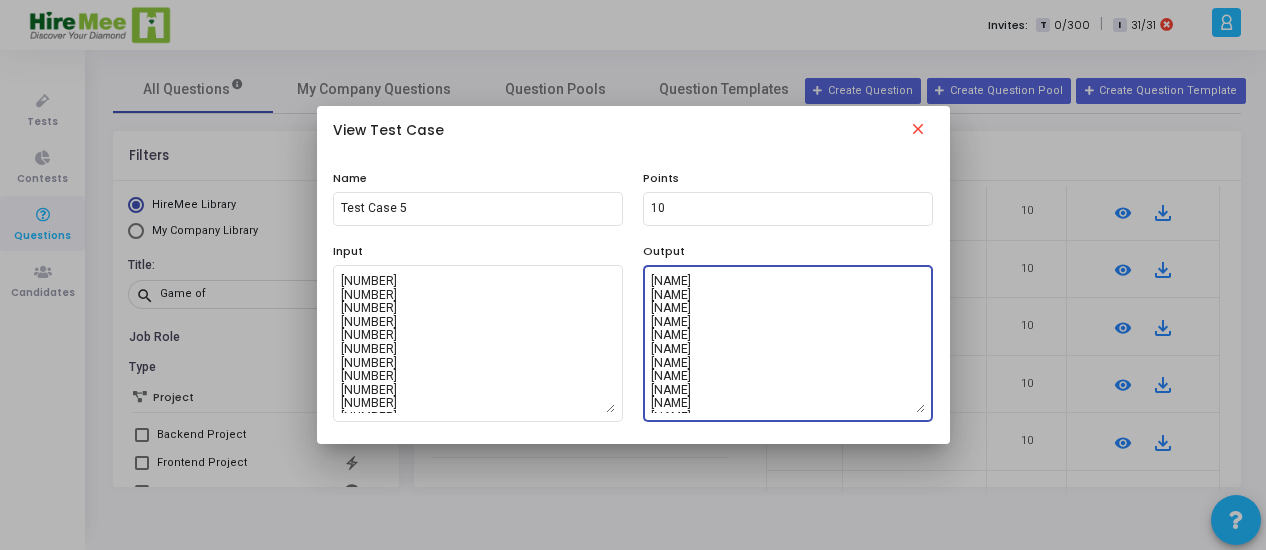 click on "[NAME]
[NAME]
[NAME]
[NAME]
[NAME]
[NAME]
[NAME]
[NAME]
[NAME]
[NAME]
[NAME]
[NAME]
[NAME]
[NAME]
[NAME]
[NAME]
[NAME]
[NAME]
[NAME]
[NAME]
[NAME]
[NAME]
[NAME]
[NAME]
[NAME]
[NAME]
[NAME]
[NAME]
[NAME]
[NAME]
[NAME]
[NAME]
[NAME]
[NAME]
[NAME]
[NAME]
[NAME]
[NAME]
[NAME]
[NAME]
[NAME]
[NAME]
[NAME]
[NAME]
[NAME]
[NAME]
[NAME]
[NAME]
[NAME]
[NAME]
[NAME]
[NAME]
[NAME]
[NAME]
[NAME]
[NAME]
[NAME]
[NAME]
[NAME]
[NAME]
[NAME]
[NAME]
[NAME]
[NAME]
[NAME]
[NAME]
[NAME]
[NAME]
[NAME]
[NAME]
[NAME]
[NAME]
[NAME]
[NAME]
[NAME]
[NAME]
[NAME]
[NAME]
[NAME]
[NAME]
[NAME]
[NAME]
[NAME]
[NAME]
[NAME]
[NAME]
[NAME]
[NAME]
[NAME]
[NAME]" at bounding box center (788, 343) 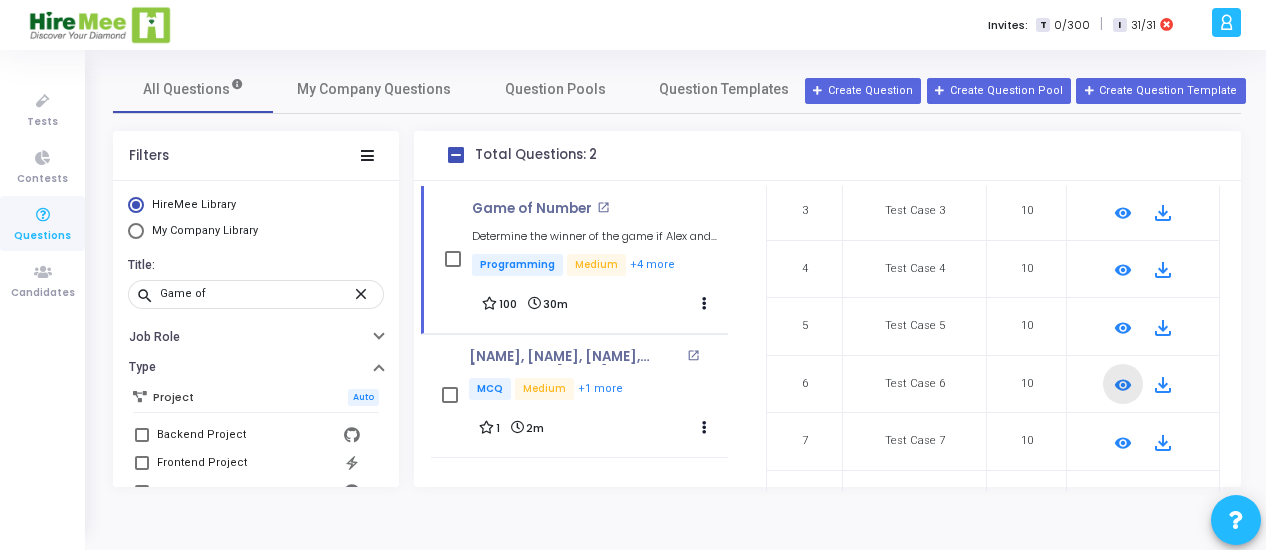 click on "remove_red_eye" at bounding box center [1123, 385] 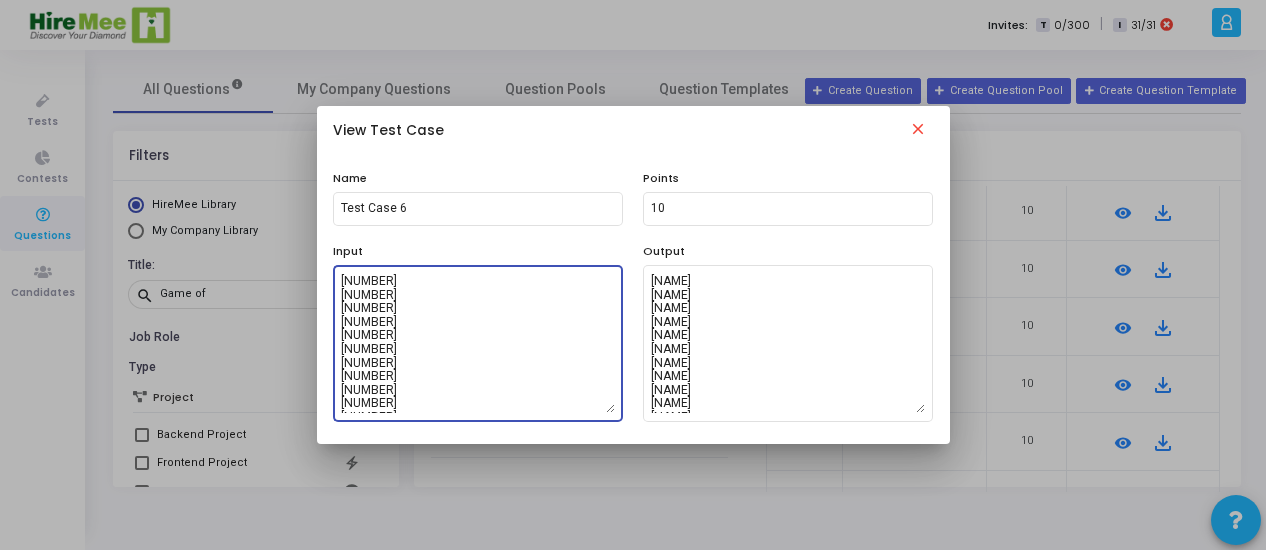 click on "[NUMBER]
[NUMBER]
[NUMBER]
[NUMBER]
[NUMBER]
[NUMBER]
[NUMBER]
[NUMBER]
[NUMBER]
[NUMBER]
[NUMBER]
[NUMBER]
[NUMBER]
[NUMBER]
[NUMBER]
[NUMBER]
[NUMBER]
[NUMBER]
[NUMBER]
[NUMBER]
[NUMBER]
[NUMBER]
[NUMBER]
[NUMBER]
[NUMBER]
[NUMBER]
[NUMBER]
[NUMBER]
[NUMBER]
[NUMBER]
[NUMBER]
[NUMBER]
[NUMBER]
[NUMBER]
[NUMBER]
[NUMBER]
[NUMBER]
[NUMBER]
[NUMBER]
[NUMBER]
[NUMBER]
[NUMBER]
[NUMBER]
[NUMBER]
[NUMBER]
[NUMBER]
[NUMBER]
[NUMBER]
[NUMBER]
[NUMBER]" at bounding box center [478, 343] 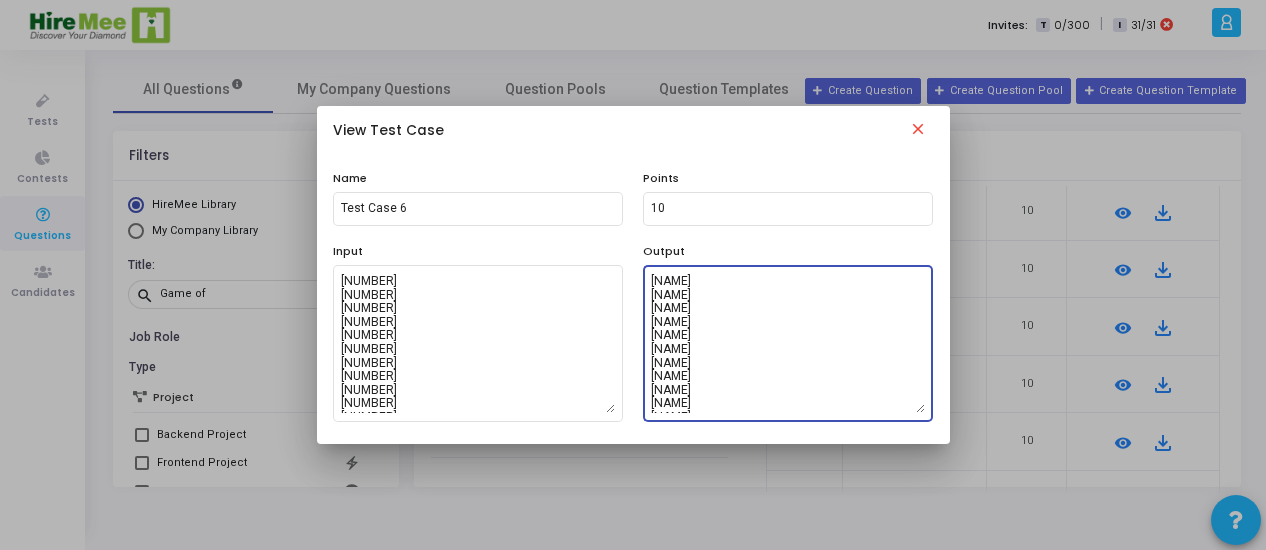 click on "[NAME]
[NAME]
[NAME]
[NAME]
[NAME]
[NAME]
[NAME]
[NAME]
[NAME]
[NAME]
[NAME]
[NAME]
[NAME]
[NAME]
[NAME]
[NAME]
[NAME]
[NAME]
[NAME]
[NAME]
[NAME]
[NAME]
[NAME]
[NAME]
[NAME]
[NAME]
[NAME]
[NAME]
[NAME]
[NAME]
[NAME]
[NAME]
[NAME]
[NAME]
[NAME]
[NAME]
[NAME]
[NAME]
[NAME]
[NAME]
[NAME]
[NAME]
[NAME]
[NAME]
[NAME]
[NAME]
[NAME]
[NAME]
[NAME]
[NAME]
[NAME]
[NAME]
[NAME]
[NAME]
[NAME]
[NAME]
[NAME]
[NAME]
[NAME]
[NAME]
[NAME]
[NAME]
[NAME]
[NAME]
[NAME]
[NAME]
[NAME]
[NAME]
[NAME]
[NAME]
[NAME]
[NAME]
[NAME]
[NAME]
[NAME]
[NAME]
[NAME]
[NAME]
[NAME]
[NAME]
[NAME]
[NAME]
[NAME]
[NAME]
[NAME]
[NAME]
[NAME]
[NAME]
[NAME]
[NAME]" at bounding box center (788, 343) 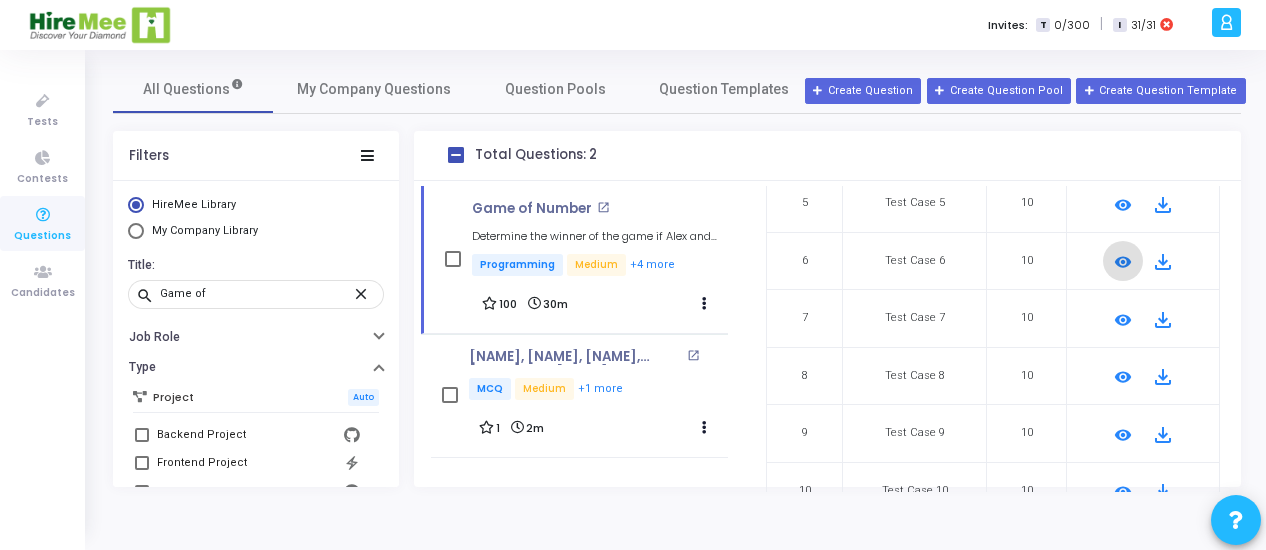scroll, scrollTop: 475, scrollLeft: 0, axis: vertical 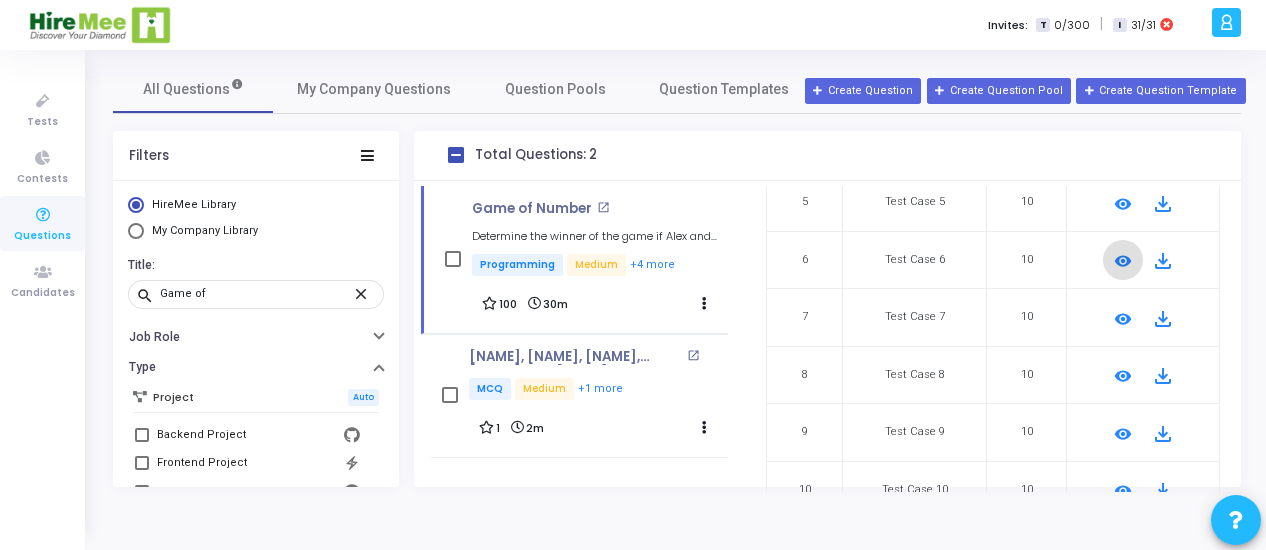 click on "remove_red_eye" at bounding box center (1123, 319) 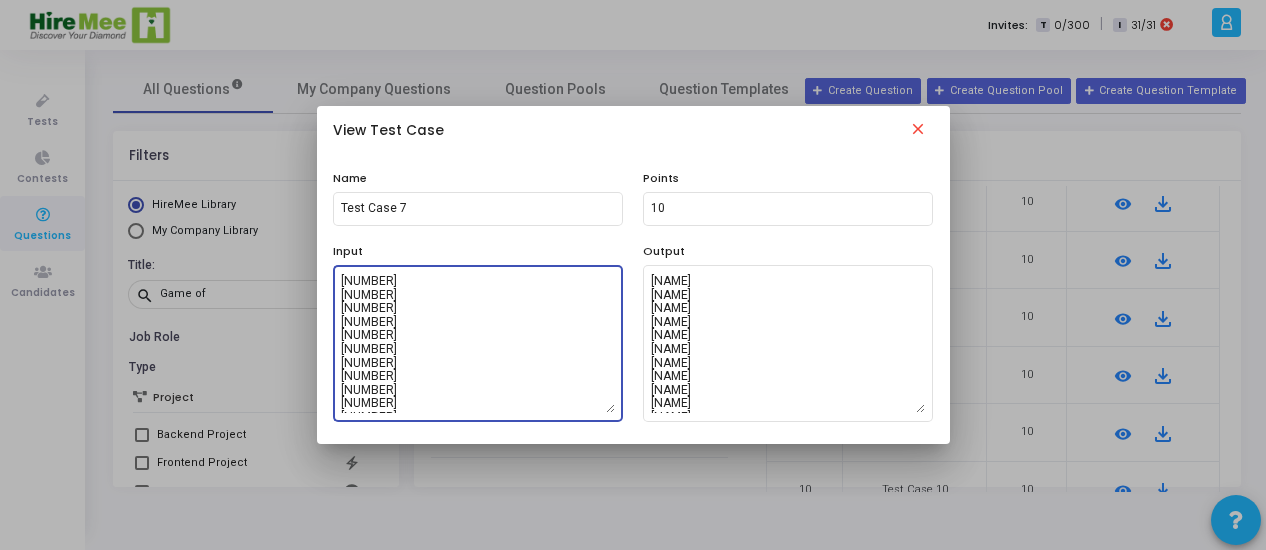 click on "[NUMBER]
[NUMBER]
[NUMBER]
[NUMBER]
[NUMBER]
[NUMBER]
[NUMBER]
[NUMBER]
[NUMBER]
[NUMBER]
[NUMBER]
[NUMBER]
[NUMBER]
[NUMBER]
[NUMBER]
[NUMBER]
[NUMBER]
[NUMBER]
[NUMBER]
[NUMBER]
[NUMBER]
[NUMBER]
[NUMBER]
[NUMBER]
[NUMBER]
[NUMBER]
[NUMBER]
[NUMBER]
[NUMBER]
[NUMBER]
[NUMBER]
[NUMBER]
[NUMBER]
[NUMBER]
[NUMBER]
[NUMBER]
[NUMBER]
[NUMBER]
[NUMBER]
[NUMBER]
[NUMBER]
[NUMBER]
[NUMBER]
[NUMBER]
[NUMBER]
[NUMBER]
[NUMBER]
[NUMBER]
[NUMBER]
[NUMBER]" at bounding box center (478, 343) 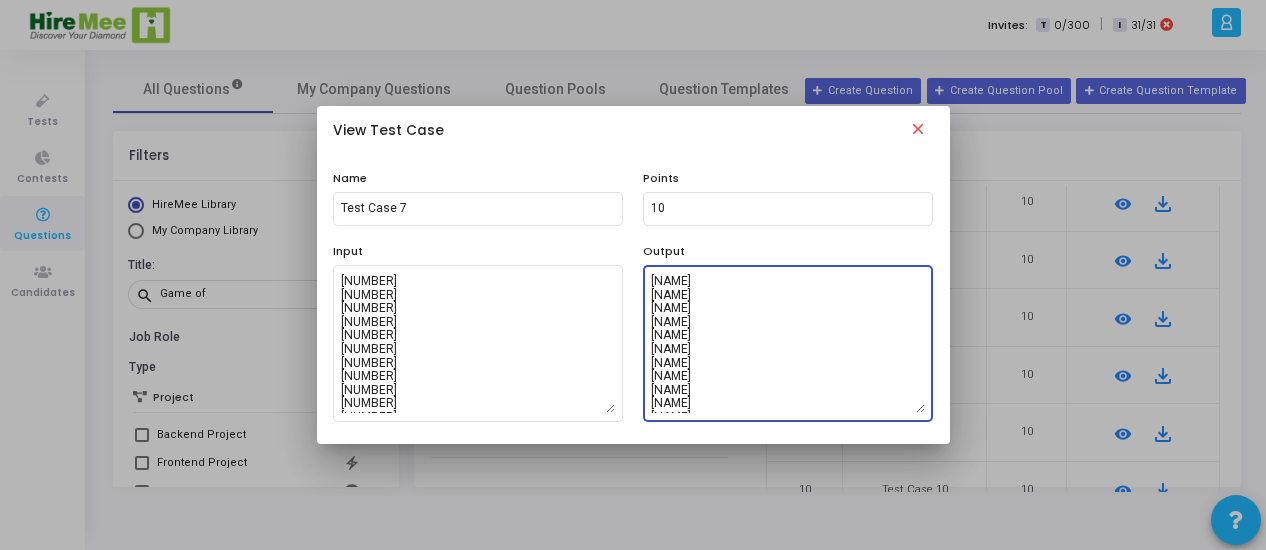 click on "[NAME]
[NAME]
[NAME]
[NAME]
[NAME]
[NAME]
[NAME]
[NAME]
[NAME]
[NAME]
[NAME]
[NAME]
[NAME]
[NAME]
[NAME]
[NAME]
[NAME]
[NAME]
[NAME]
[NAME]
[NAME]
[NAME]
[NAME]
[NAME]
[NAME]
[NAME]
[NAME]
[NAME]
[NAME]
[NAME]
[NAME]
[NAME]
[NAME]
[NAME]
[NAME]
[NAME]
[NAME]
[NAME]
[NAME]
[NAME]
[NAME]
[NAME]
[NAME]
[NAME]
[NAME]
[NAME]
[NAME]
[NAME]
[NAME]
[NAME]
[NAME]
[NAME]
[NAME]
[NAME]
[NAME]
[NAME]
[NAME]
[NAME]
[NAME]
[NAME]
[NAME]
[NAME]
[NAME]
[NAME]
[NAME]
[NAME]
[NAME]
[NAME]
[NAME]
[NAME]
[NAME]
[NAME]
[NAME]
[NAME]
[NAME]
[NAME]
[NAME]
[NAME]
[NAME]
[NAME]
[NAME]
[NAME]
[NAME]
[NAME]
[NAME]
[NAME]
[NAME]
[NAME]
[NAME]
[NAME]" at bounding box center [788, 343] 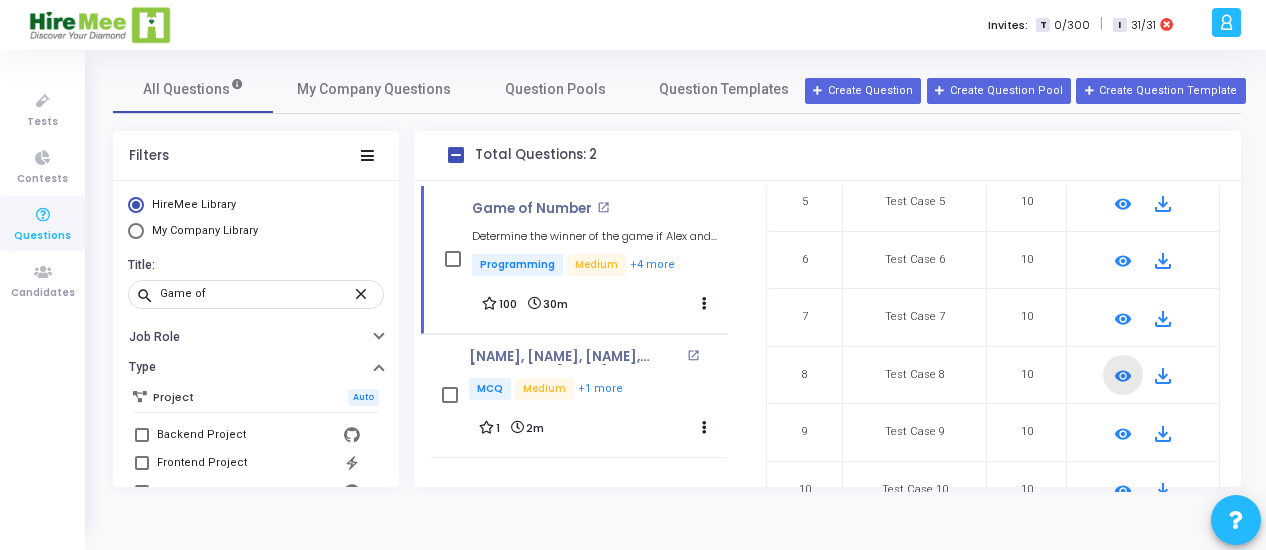 click on "remove_red_eye" at bounding box center [1123, 376] 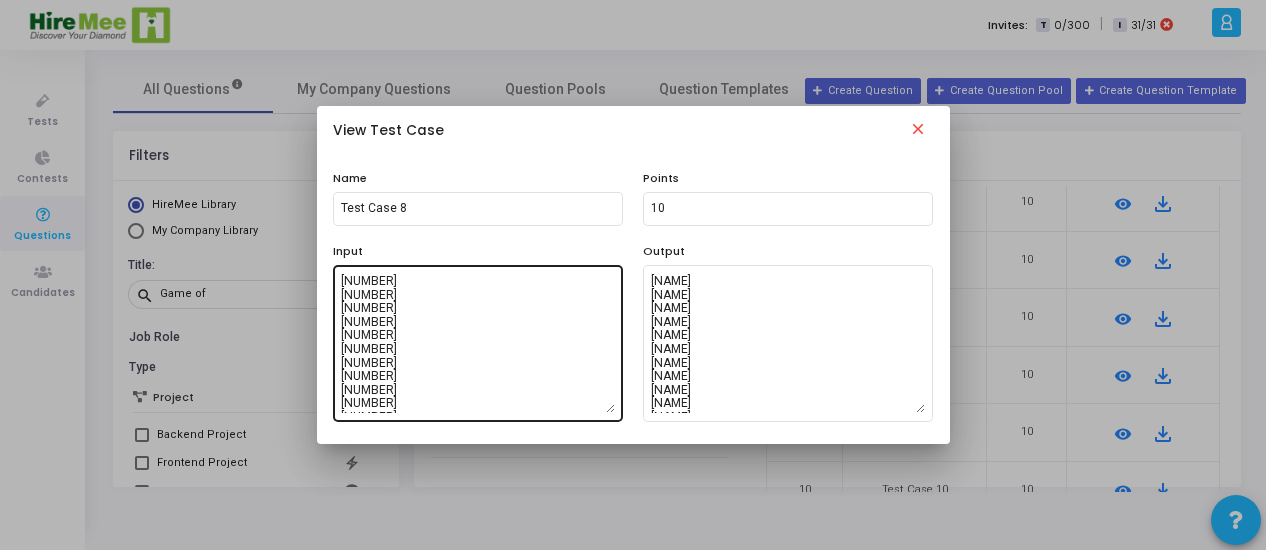 click on "[NUMBER]
[NUMBER]
[NUMBER]
[NUMBER]
[NUMBER]
[NUMBER]
[NUMBER]
[NUMBER]
[NUMBER]
[NUMBER]
[NUMBER]
[NUMBER]
[NUMBER]
[NUMBER]
[NUMBER]
[NUMBER]
[NUMBER]
[NUMBER]
[NUMBER]
[NUMBER]
[NUMBER]
[NUMBER]
[NUMBER]
[NUMBER]
[NUMBER]
[NUMBER]
[NUMBER]
[NUMBER]
[NUMBER]
[NUMBER]
[NUMBER]
[NUMBER]
[NUMBER]
[NUMBER]
[NUMBER]
[NUMBER]
[NUMBER]
[NUMBER]
[NUMBER]
[NUMBER]
[NUMBER]
[NUMBER]
[NUMBER]
[NUMBER]
[NUMBER]
[NUMBER]
[NUMBER]
[NUMBER]
[NUMBER]
[NUMBER]
[NUMBER]
[NUMBER]
[NUMBER]
[NUMBER]
[NUMBER]
[NUMBER]
[NUMBER]
[NUMBER]
[NUMBER]
[NUMBER]
[NUMBER]
[NUMBER]
[NUMBER]
[NUMBER]
[NUMBER]
[NUMBER]
[NUMBER]
[NUMBER]
[NUMBER]
[NUMBER]
[NUMBER]
[NUMBER]
[NUMBER]
[NUMBER]
[NUMBER]
[NUMBER]
[NUMBER]
[NUMBER]
[NUMBER]
[NUMBER]
[NUMBER]
[NUMBER]
[NUMBER]
[NUMBER]
[NUMBER]
[NUMBER]
[NUMBER]
[NUMBER]
[NUMBER]
[NUMBER]" at bounding box center [478, 343] 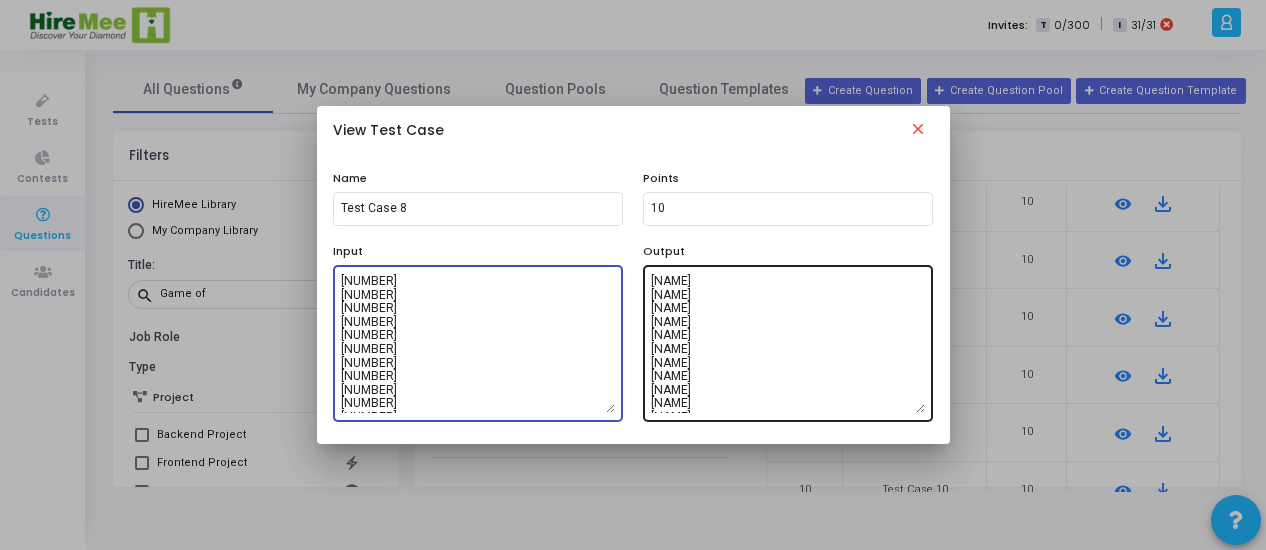 click on "[NAME]
[NAME]
[NAME]
[NAME]
[NAME]
[NAME]
[NAME]
[NAME]
[NAME]
[NAME]
[NAME]
[NAME]
[NAME]
[NAME]
[NAME]
[NAME]
[NAME]
[NAME]
[NAME]
[NAME]
[NAME]
[NAME]
[NAME]
[NAME]
[NAME]
[NAME]
[NAME]
[NAME]
[NAME]
[NAME]
[NAME]
[NAME]
[NAME]
[NAME]
[NAME]
[NAME]
[NAME]
[NAME]
[NAME]
[NAME]
[NAME]
[NAME]
[NAME]
[NAME]
[NAME]
[NAME]
[NAME]
[NAME]
[NAME]
[NAME]
[NAME]
[NAME]
[NAME]
[NAME]
[NAME]
[NAME]
[NAME]
[NAME]
[NAME]
[NAME]
[NAME]
[NAME]
[NAME]
[NAME]
[NAME]
[NAME]
[NAME]
[NAME]
[NAME]
[NAME]
[NAME]
[NAME]
[NAME]
[NAME]
[NAME]
[NAME]
[NAME]
[NAME]
[NAME]
[NAME]
[NAME]
[NAME]
[NAME]
[NAME]
[NAME]
[NAME]
[NAME]
[NAME]
[NAME]
[NAME]" at bounding box center [788, 343] 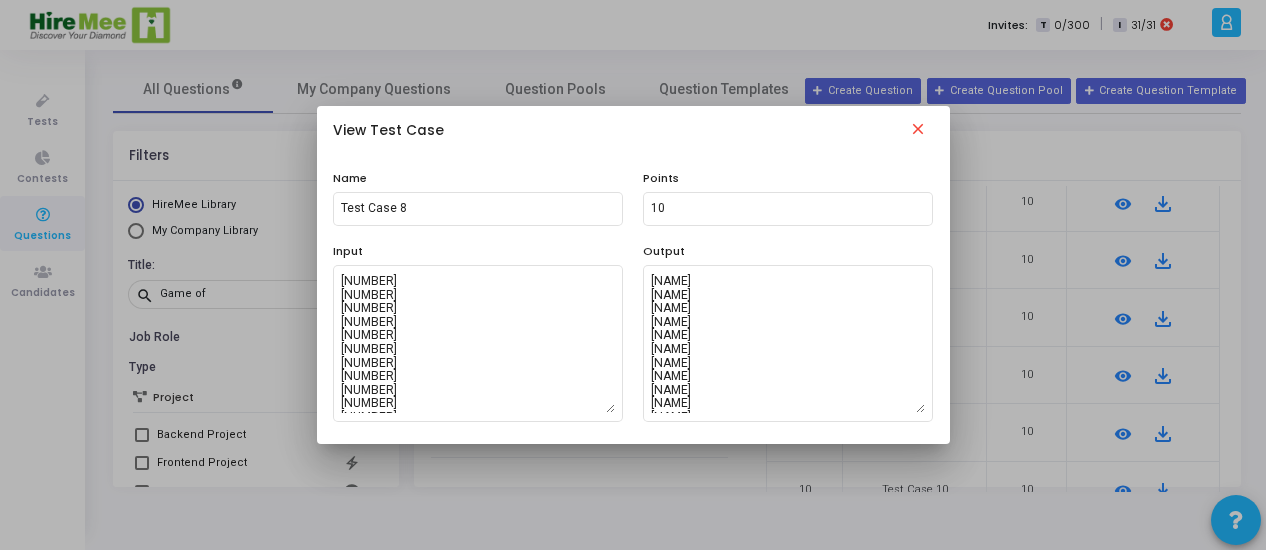 click on "close" at bounding box center [918, 132] 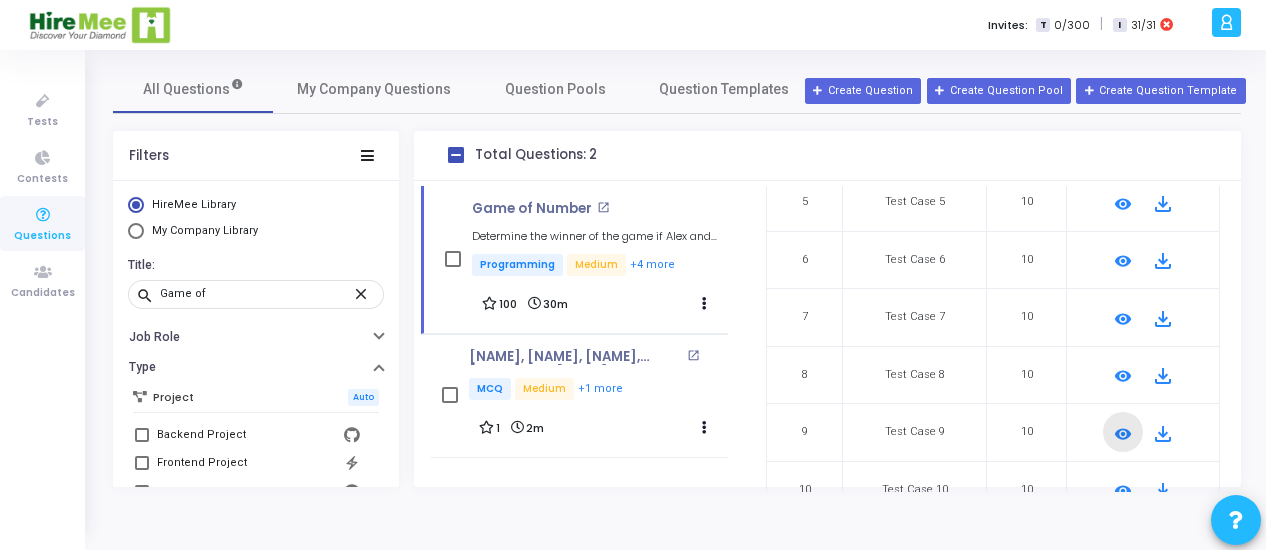 click on "remove_red_eye" at bounding box center (1123, 434) 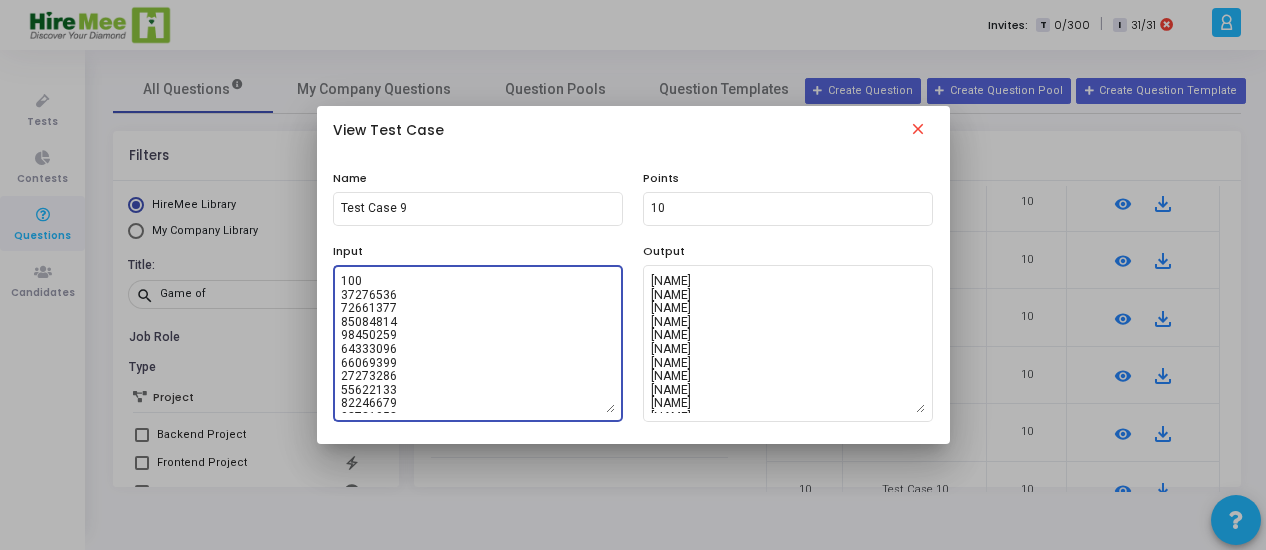 click on "100
37276536
72661377
85084814
98450259
64333096
66069399
27273286
55622133
82246679
98731958
43090975
15549986
78606333
95518270
54101146
47812686
44168200
74790837
66098579
34798078
35886886
38292670
75792923
82987575
39447891
40689941
18311310
88041604
78797432
98706718
66921424
36988886
64506446
20949869
20363802
57536224
52214619
71593961
85642301
99657776
31687096
49000997
82481823
72614929
13943839
17658520
32218866
11839415
39274586
95627134
61341313
80047412
48388672
60161606
99678973
89475168
27341517
85215965
73138015
55733037
78397499
36162077
26355673
37727471
87232582
31103827
26827349
92389546
73651428
23216306
91824781
67525694
72023324
16518283
49719390
97553810
33331151
40617670
85289411
14312698
94618708
62259092
77021259
31998932
58461729
48896415
20149759
49499711
37006488
52239001
18333250
74513004
40671158
94502641
99287661
17863955
87857835
30644796
48824604
85402935" at bounding box center (478, 343) 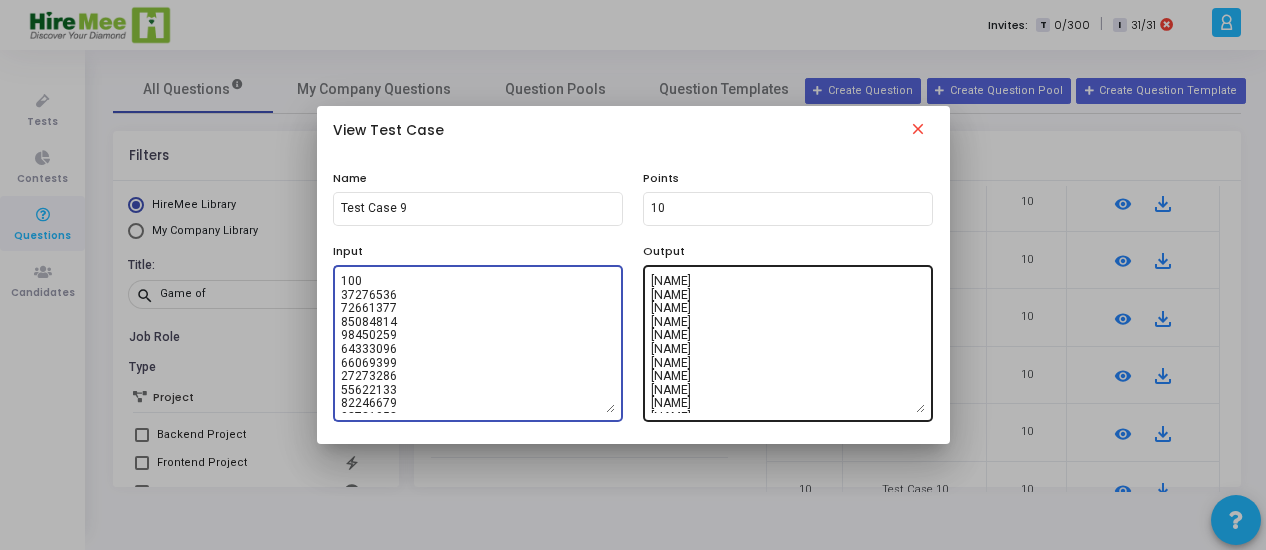 click on "[NAME]
[NAME]
[NAME]
[NAME]
[NAME]
[NAME]
[NAME]
[NAME]
[NAME]
[NAME]
[NAME]
[NAME]
[NAME]
[NAME]
[NAME]
[NAME]
[NAME]
[NAME]
[NAME]
[NAME]
[NAME]
[NAME]
[NAME]
[NAME]
[NAME]
[NAME]
[NAME]
[NAME]
[NAME]
[NAME]
[NAME]
[NAME]
[NAME]
[NAME]
[NAME]
[NAME]
[NAME]
[NAME]
[NAME]
[NAME]
[NAME]
[NAME]
[NAME]
[NAME]
[NAME]
[NAME]
[NAME]
[NAME]
[NAME]
[NAME]
[NAME]
[NAME]
[NAME]
[NAME]
[NAME]
[NAME]
[NAME]
[NAME]
[NAME]
[NAME]
[NAME]
[NAME]
[NAME]
[NAME]
[NAME]
[NAME]
[NAME]
[NAME]
[NAME]
[NAME]
[NAME]
[NAME]
[NAME]
[NAME]
[NAME]
[NAME]
[NAME]
[NAME]
[NAME]
[NAME]
[NAME]
[NAME]
[NAME]
[NAME]
[NAME]
[NAME]
[NAME]
[NAME]
[NAME]
[NAME]" at bounding box center (788, 343) 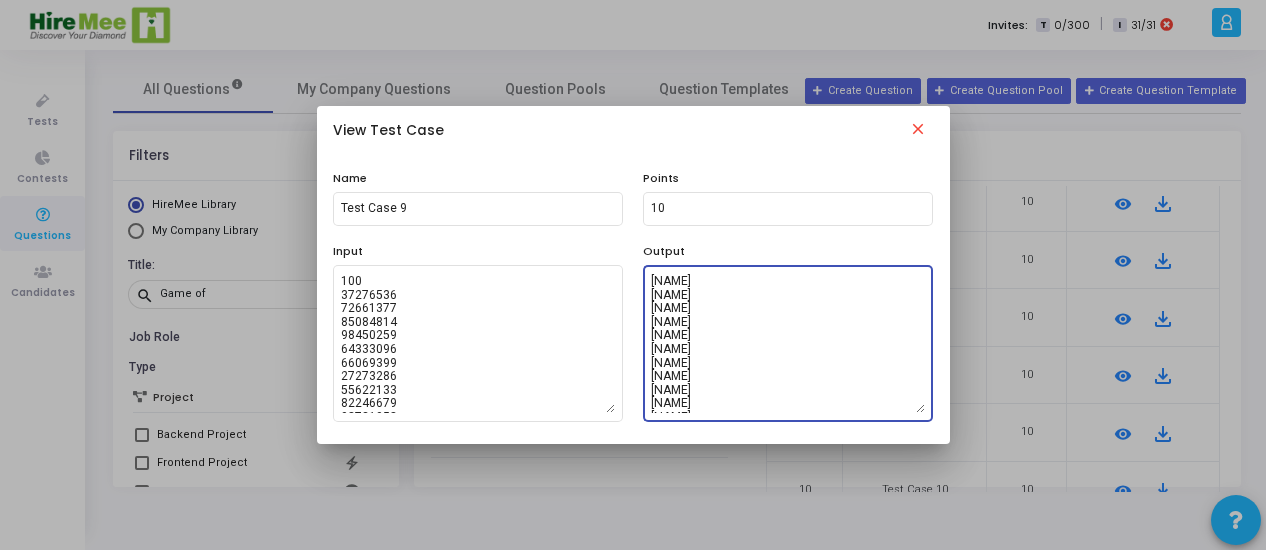 click on "close" at bounding box center (918, 132) 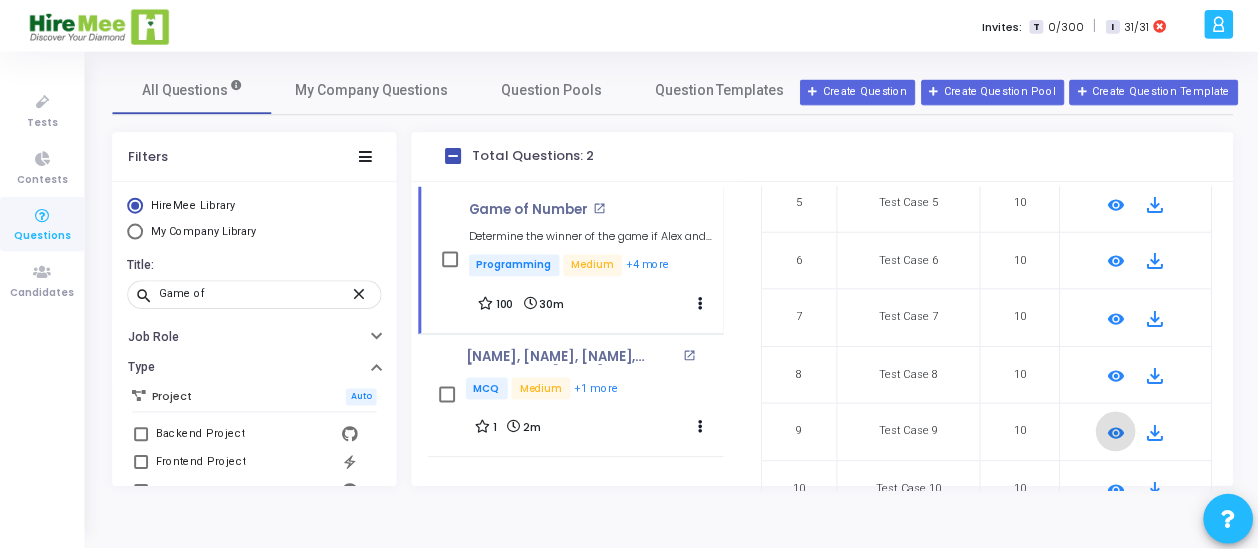 scroll, scrollTop: 514, scrollLeft: 0, axis: vertical 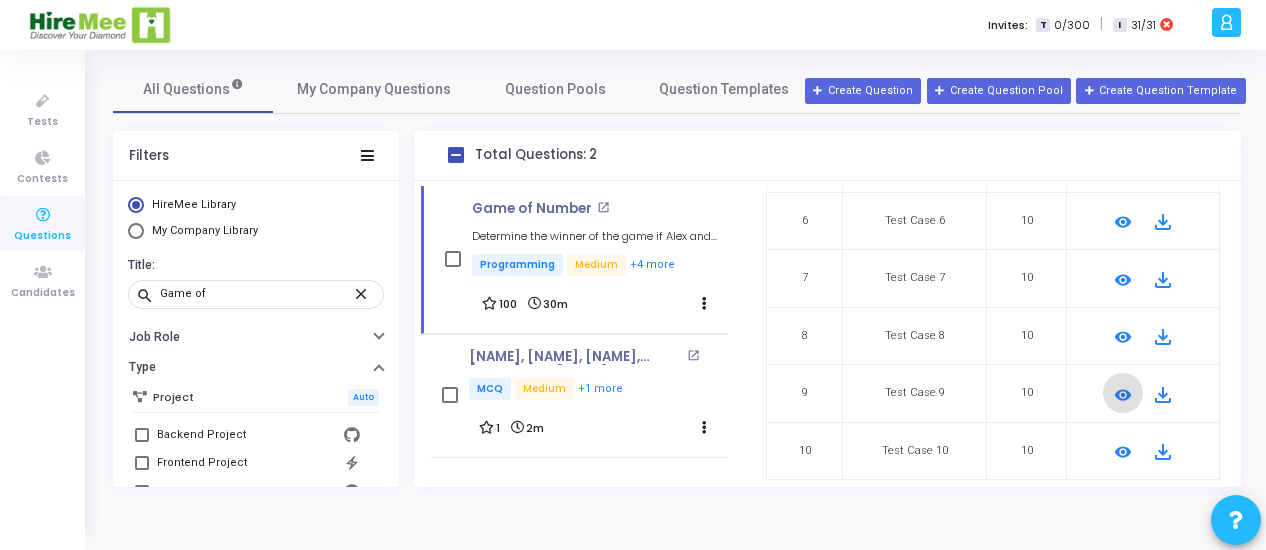 click on "remove_red_eye" at bounding box center (1123, 452) 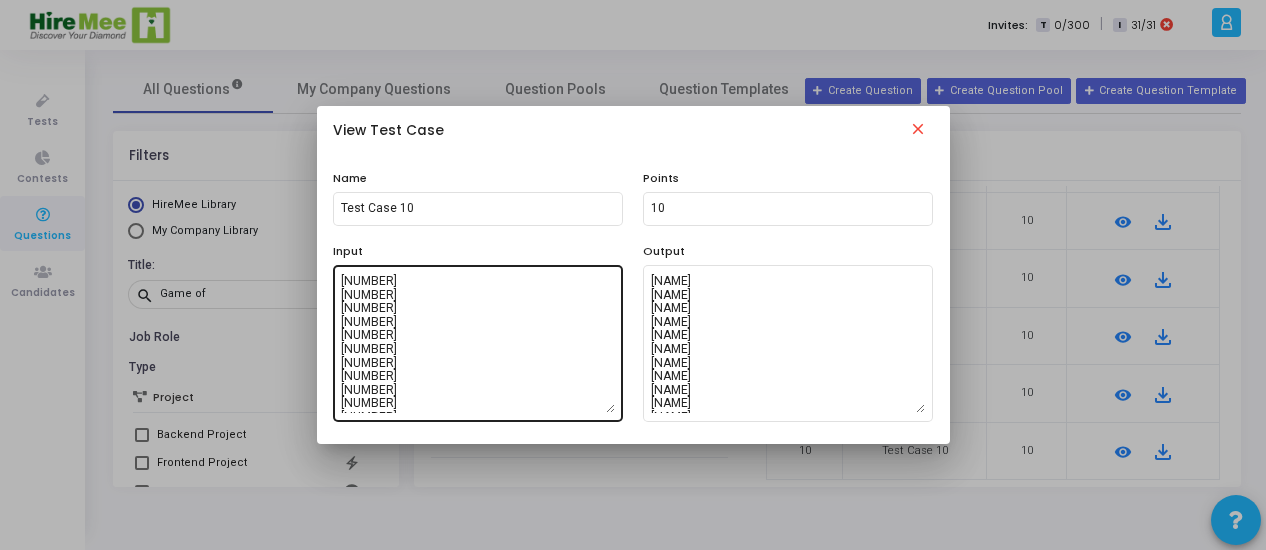 click on "[NUMBER]
[NUMBER]
[NUMBER]
[NUMBER]
[NUMBER]
[NUMBER]
[NUMBER]
[NUMBER]
[NUMBER]
[NUMBER]
[NUMBER]
[NUMBER]
[NUMBER]
[NUMBER]
[NUMBER]
[NUMBER]
[NUMBER]
[NUMBER]
[NUMBER]
[NUMBER]
[NUMBER]
[NUMBER]
[NUMBER]
[NUMBER]
[NUMBER]
[NUMBER]
[NUMBER]
[NUMBER]
[NUMBER]
[NUMBER]
[NUMBER]
[NUMBER]
[NUMBER]
[NUMBER]
[NUMBER]
[NUMBER]
[NUMBER]
[NUMBER]
[NUMBER]
[NUMBER]
[NUMBER]
[NUMBER]
[NUMBER]
[NUMBER]
[NUMBER]
[NUMBER]
[NUMBER]
[NUMBER]
[NUMBER]
[NUMBER]
[NUMBER]
[NUMBER]
[NUMBER]
[NUMBER]
[NUMBER]
[NUMBER]
[NUMBER]
[NUMBER]
[NUMBER]
[NUMBER]
[NUMBER]
[NUMBER]
[NUMBER]
[NUMBER]
[NUMBER]
[NUMBER]
[NUMBER]
[NUMBER]
[NUMBER]
[NUMBER]
[NUMBER]
[NUMBER]
[NUMBER]
[NUMBER]
[NUMBER]
[NUMBER]
[NUMBER]
[NUMBER]
[NUMBER]
[NUMBER]
[NUMBER]
[NUMBER]
[NUMBER]
[NUMBER]
[NUMBER]
[NUMBER]
[NUMBER]
[NUMBER]
[NUMBER]
[NUMBER]" at bounding box center [478, 343] 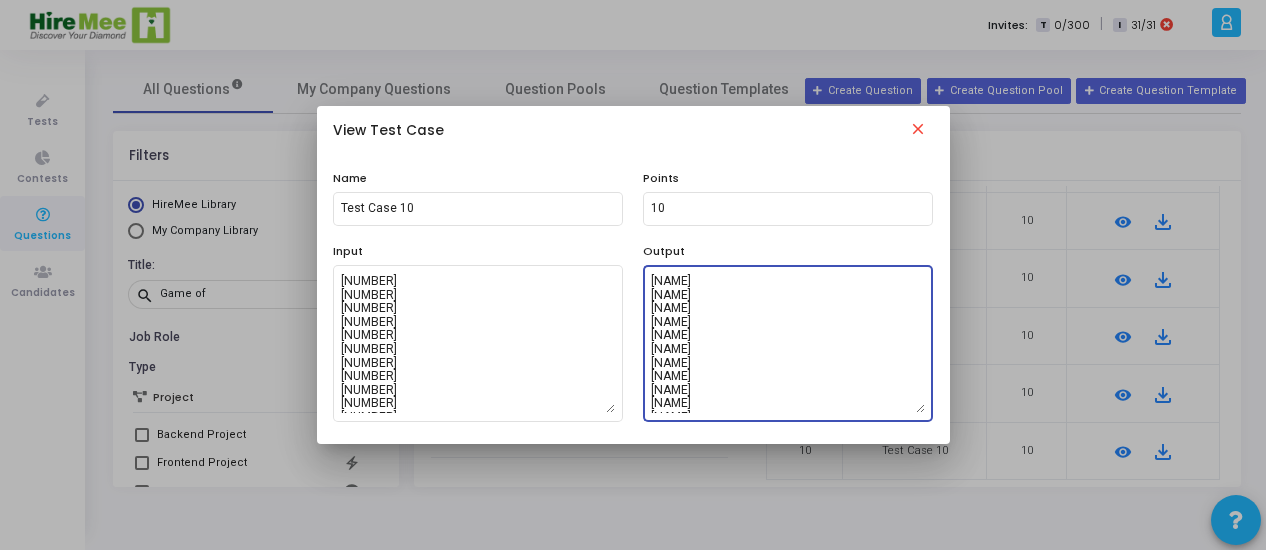 click on "[NAME]
[NAME]
[NAME]
[NAME]
[NAME]
[NAME]
[NAME]
[NAME]
[NAME]
[NAME]
[NAME]
[NAME]
[NAME]
[NAME]
[NAME]
[NAME]
[NAME]
[NAME]
[NAME]
[NAME]
[NAME]
[NAME]
[NAME]
[NAME]
[NAME]
[NAME]
[NAME]
[NAME]
[NAME]
[NAME]
[NAME]
[NAME]
[NAME]
[NAME]
[NAME]
[NAME]
[NAME]
[NAME]
[NAME]
[NAME]
[NAME]
[NAME]
[NAME]
[NAME]
[NAME]
[NAME]
[NAME]
[NAME]
[NAME]
[NAME]
[NAME]
[NAME]
[NAME]
[NAME]
[NAME]
[NAME]
[NAME]
[NAME]
[NAME]
[NAME]
[NAME]
[NAME]
[NAME]
[NAME]
[NAME]
[NAME]
[NAME]
[NAME]
[NAME]
[NAME]
[NAME]
[NAME]
[NAME]
[NAME]
[NAME]
[NAME]
[NAME]
[NAME]
[NAME]
[NAME]
[NAME]
[NAME]
[NAME]
[NAME]
[NAME]
[NAME]
[NAME]
[NAME]
[NAME]
[NAME]" at bounding box center (788, 343) 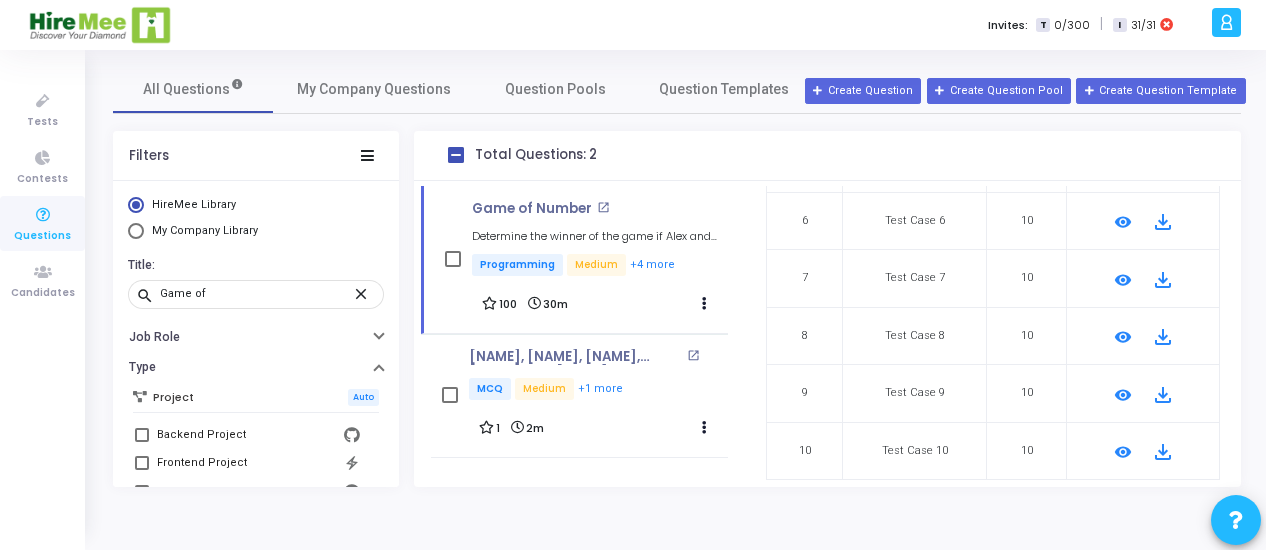 click at bounding box center [100, 25] 